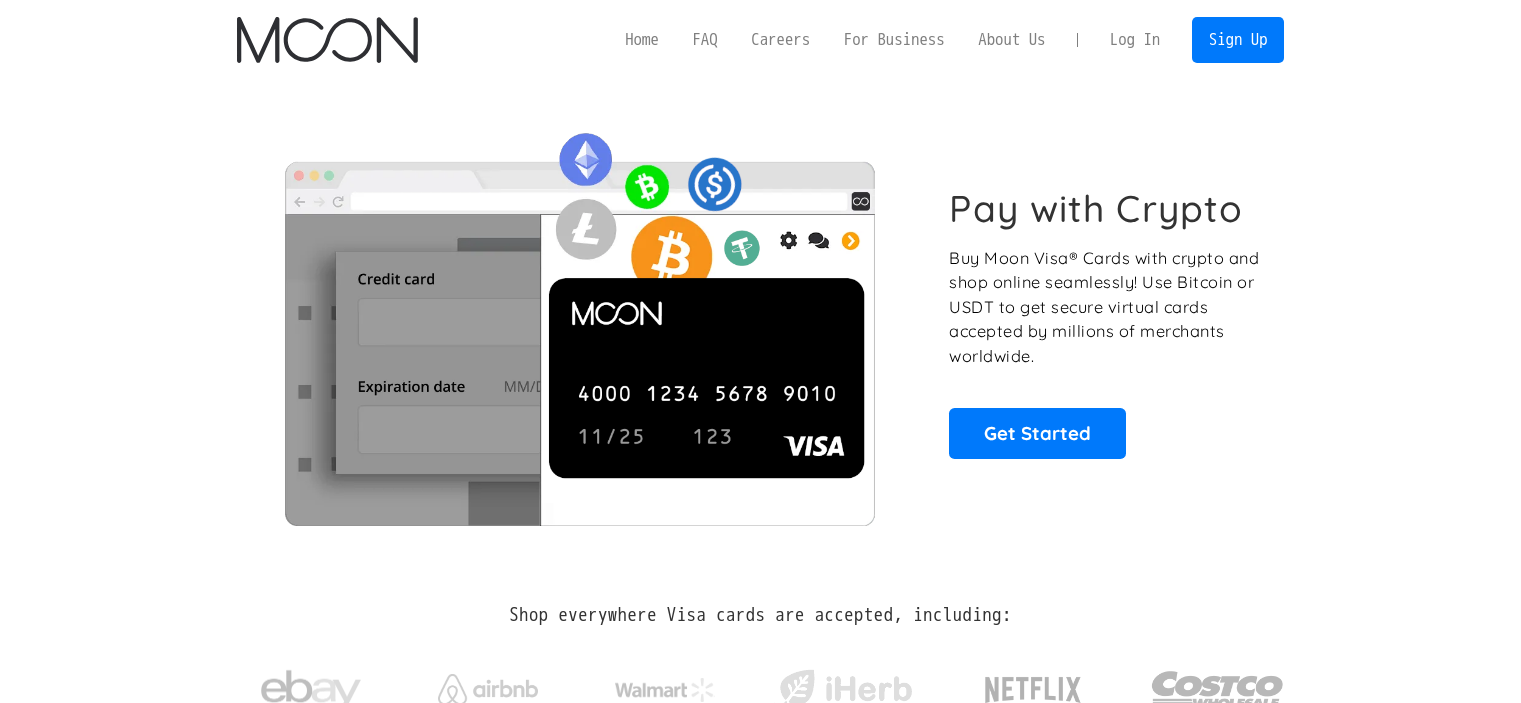 scroll, scrollTop: 0, scrollLeft: 0, axis: both 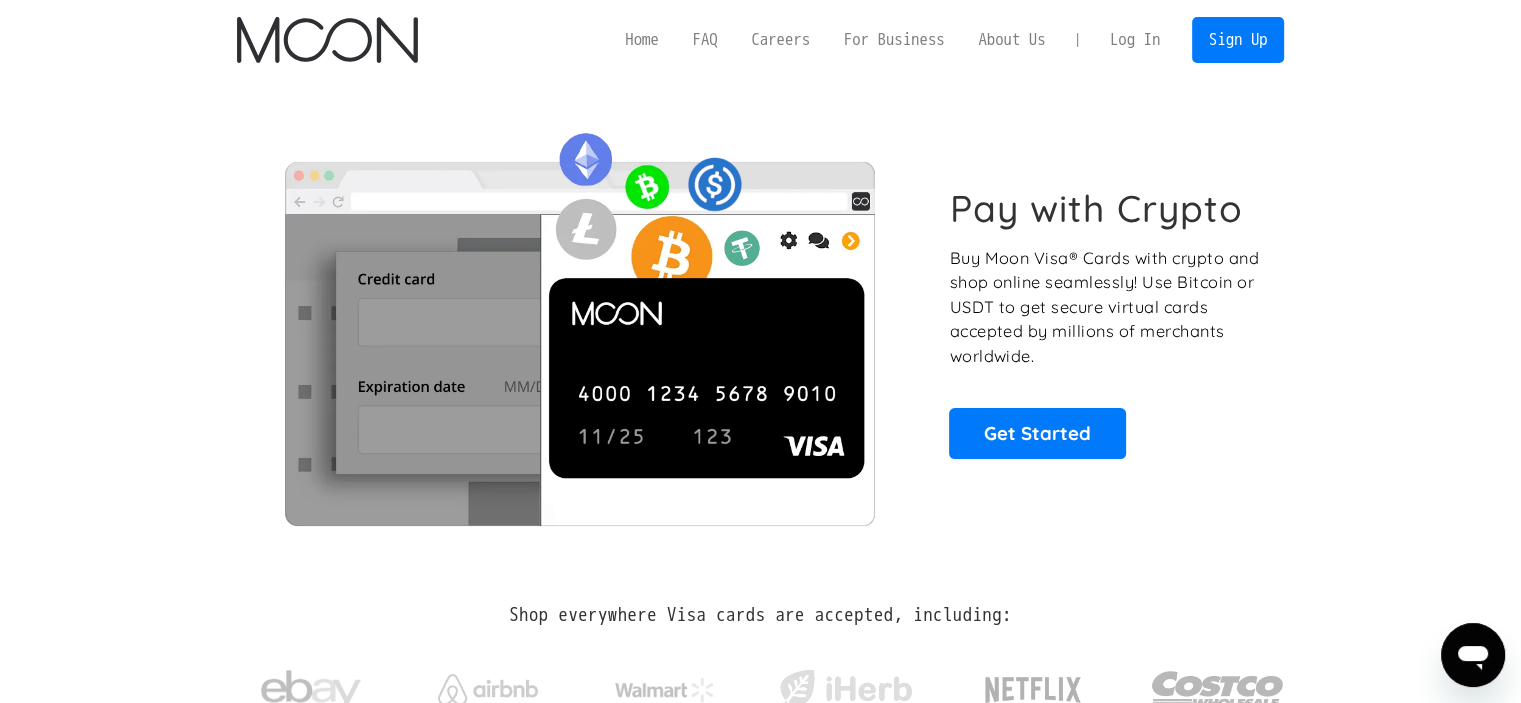click on "Buy Moon Visa® Cards with crypto and shop online seamlessly! Use Bitcoin or USDT to get secure virtual cards accepted by millions of merchants worldwide." at bounding box center (1105, 307) 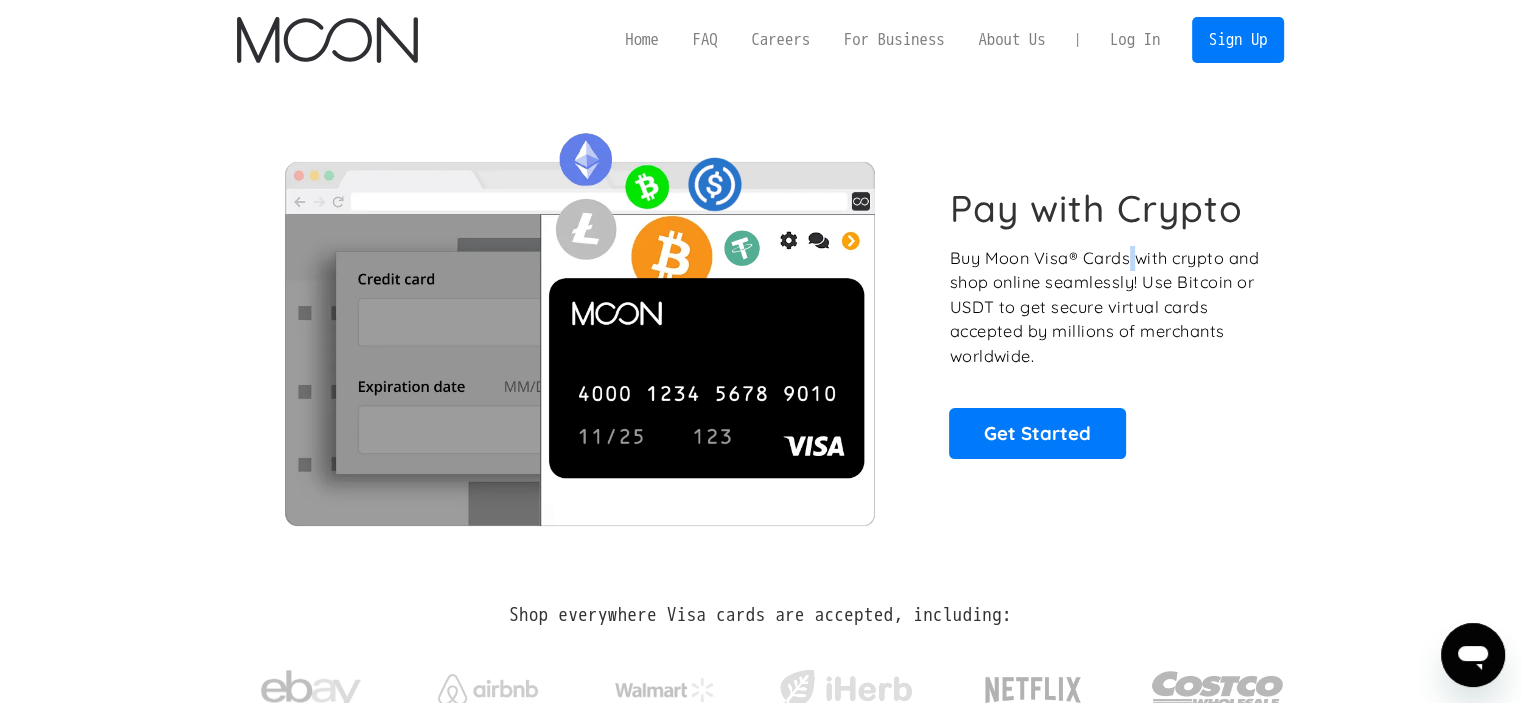 click on "Buy Moon Visa® Cards with crypto and shop online seamlessly! Use Bitcoin or USDT to get secure virtual cards accepted by millions of merchants worldwide." at bounding box center (1105, 307) 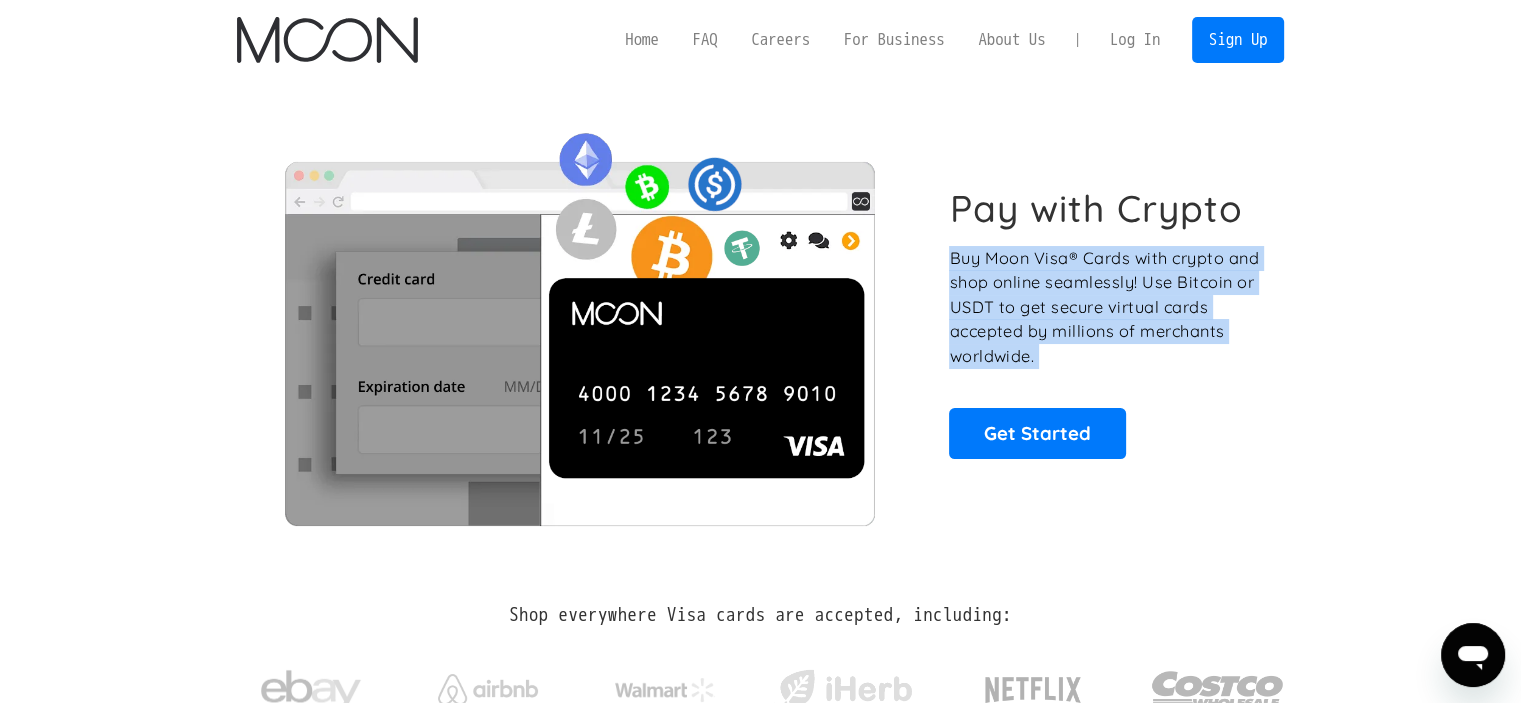 click on "Buy Moon Visa® Cards with crypto and shop online seamlessly! Use Bitcoin or USDT to get secure virtual cards accepted by millions of merchants worldwide." at bounding box center (1105, 307) 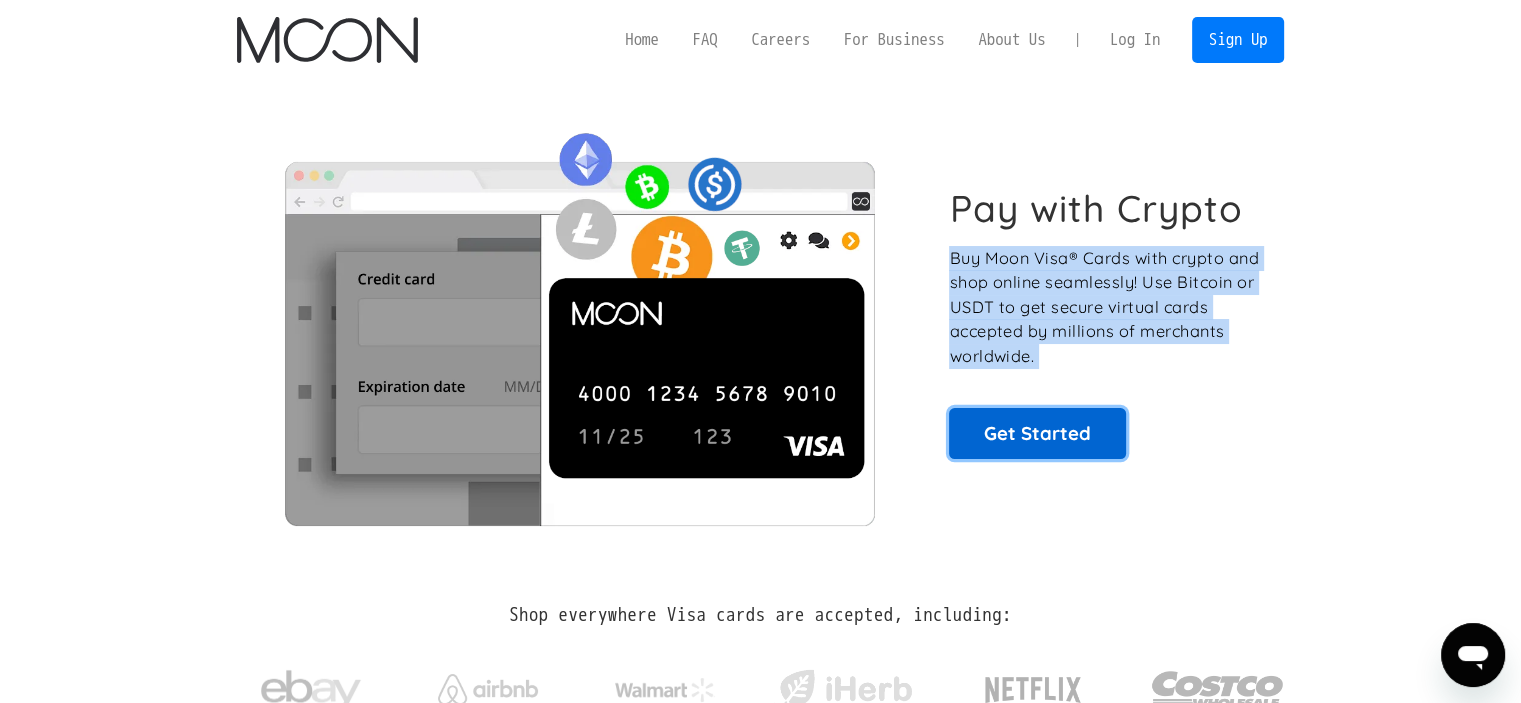 click on "Get Started" at bounding box center (1037, 433) 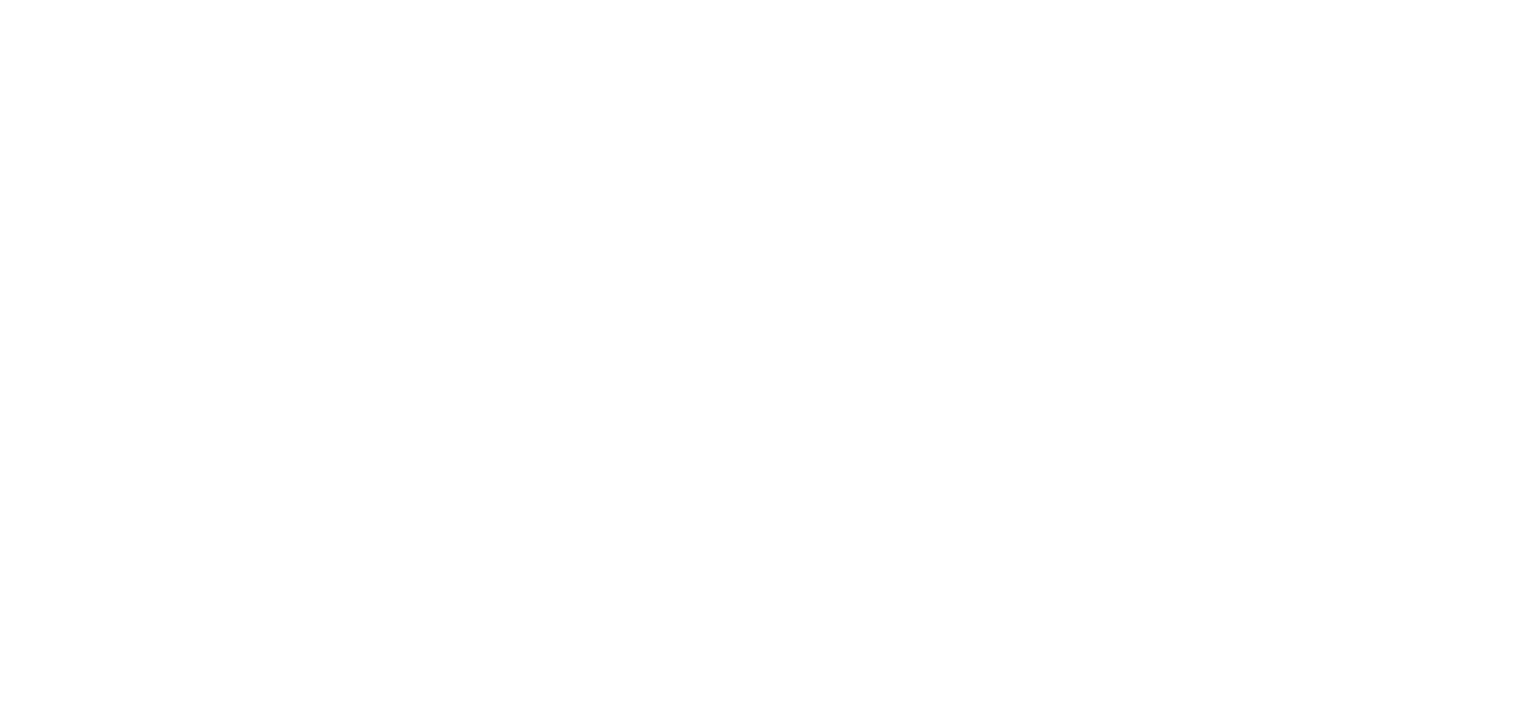 scroll, scrollTop: 0, scrollLeft: 0, axis: both 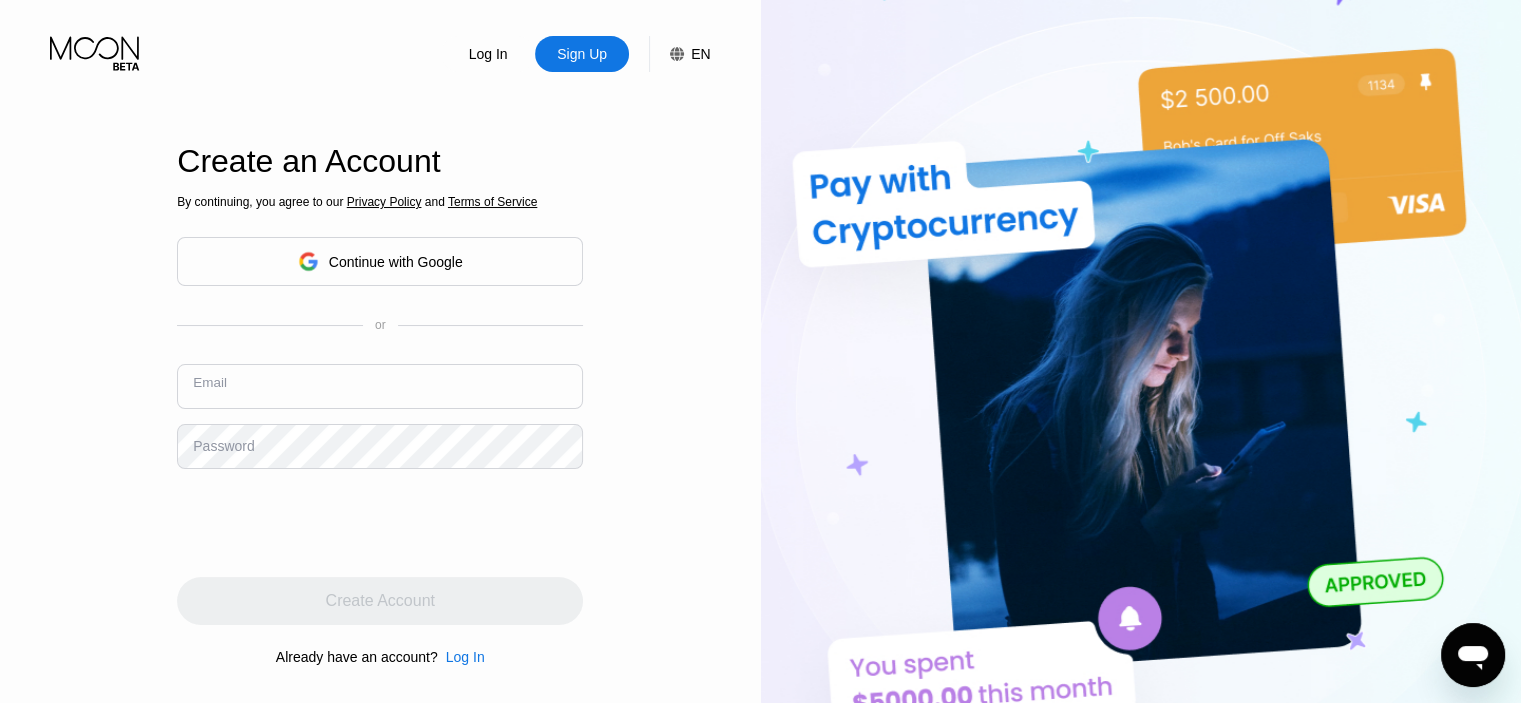 click at bounding box center (380, 386) 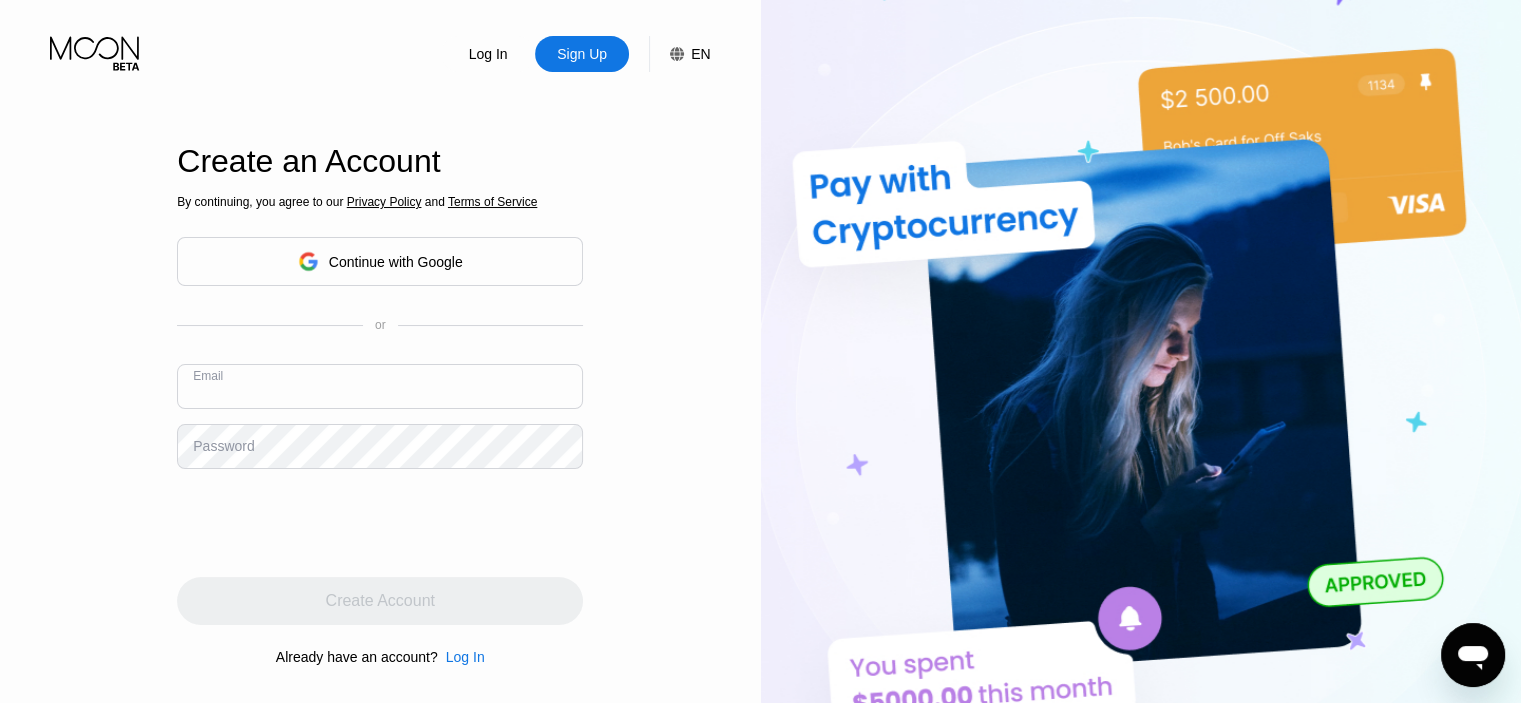 click on "Continue with Google" at bounding box center (396, 262) 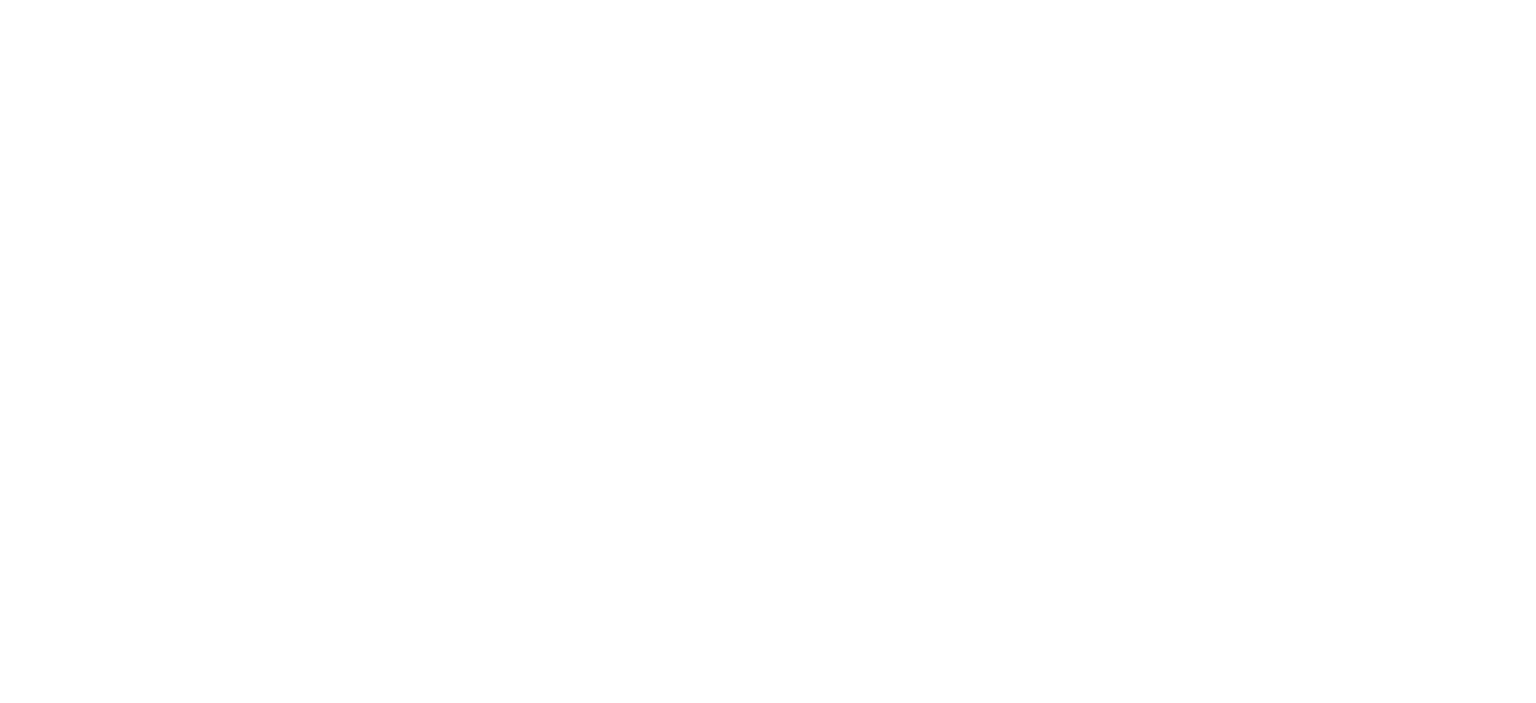 scroll, scrollTop: 0, scrollLeft: 0, axis: both 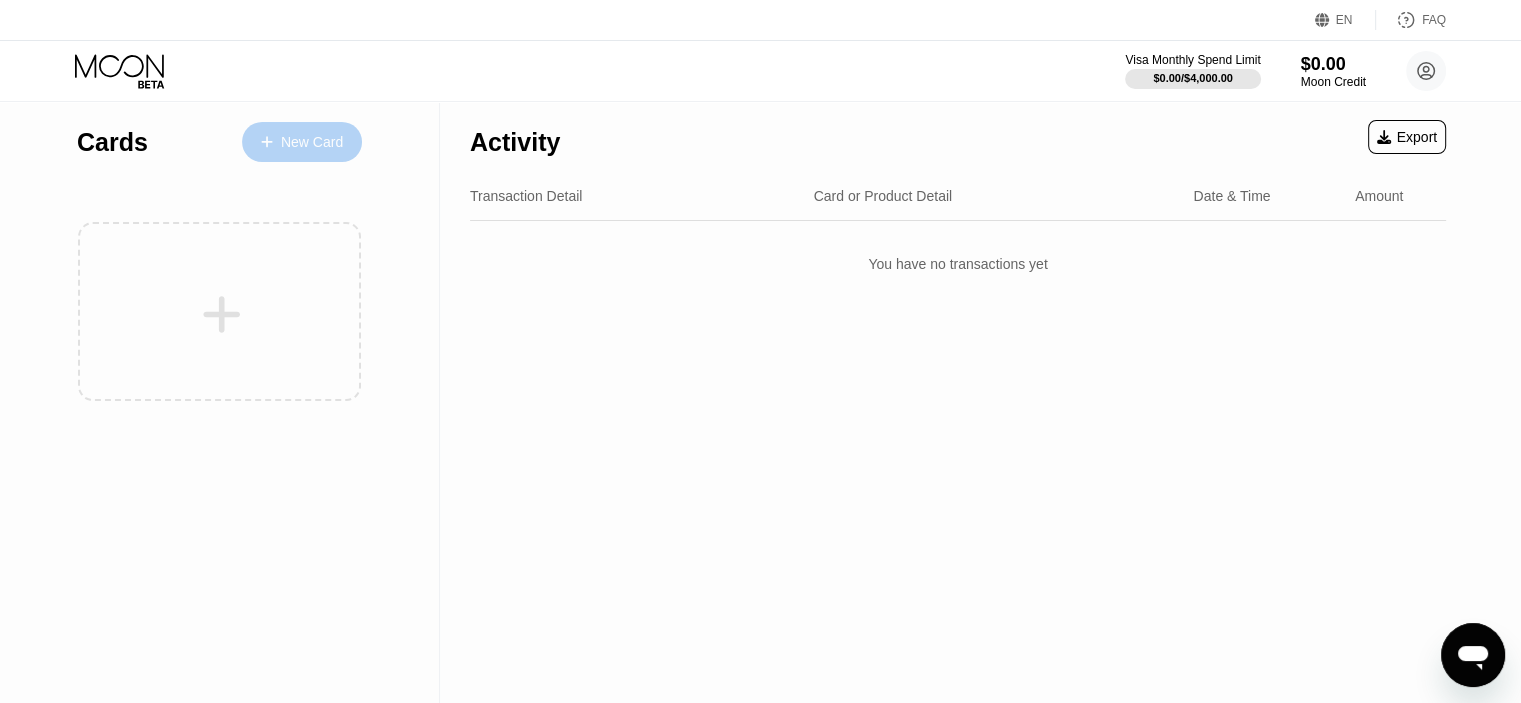 click on "New Card" at bounding box center (312, 142) 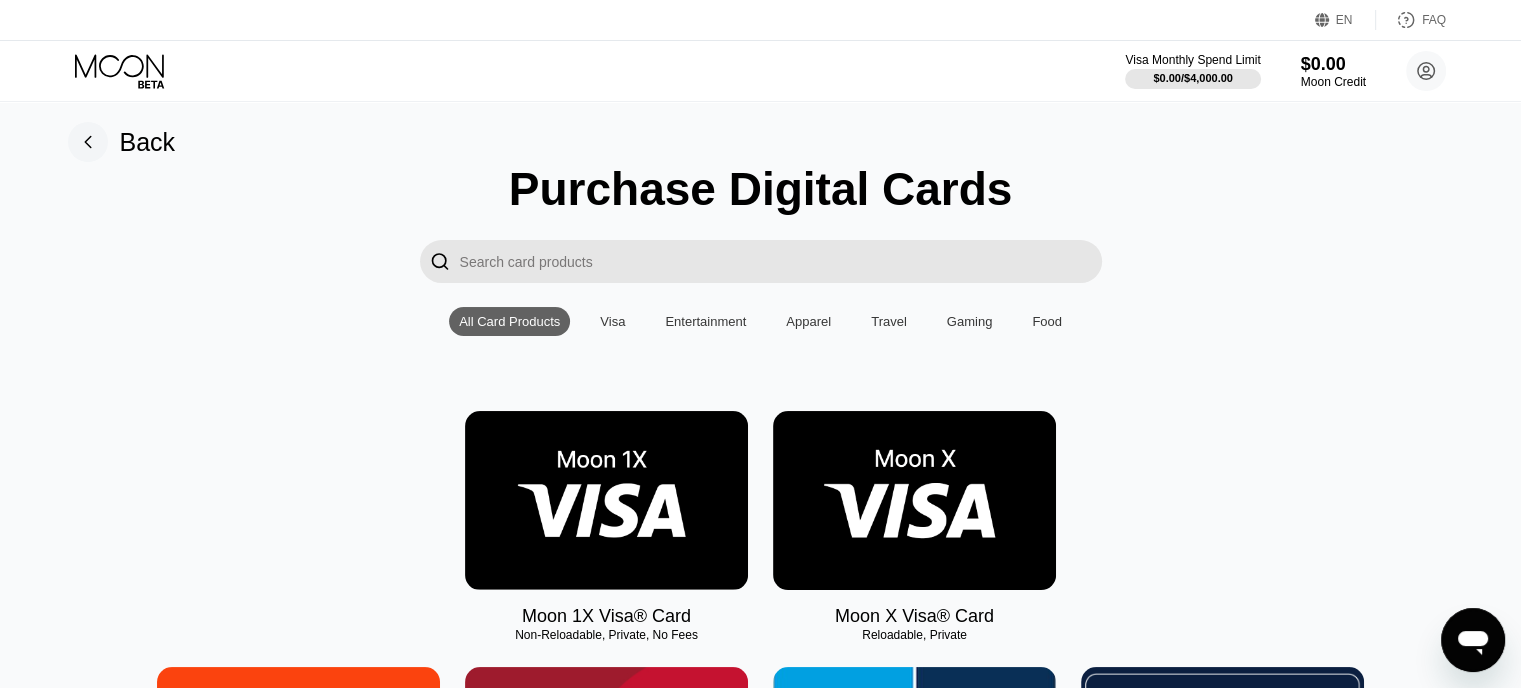 scroll, scrollTop: 0, scrollLeft: 0, axis: both 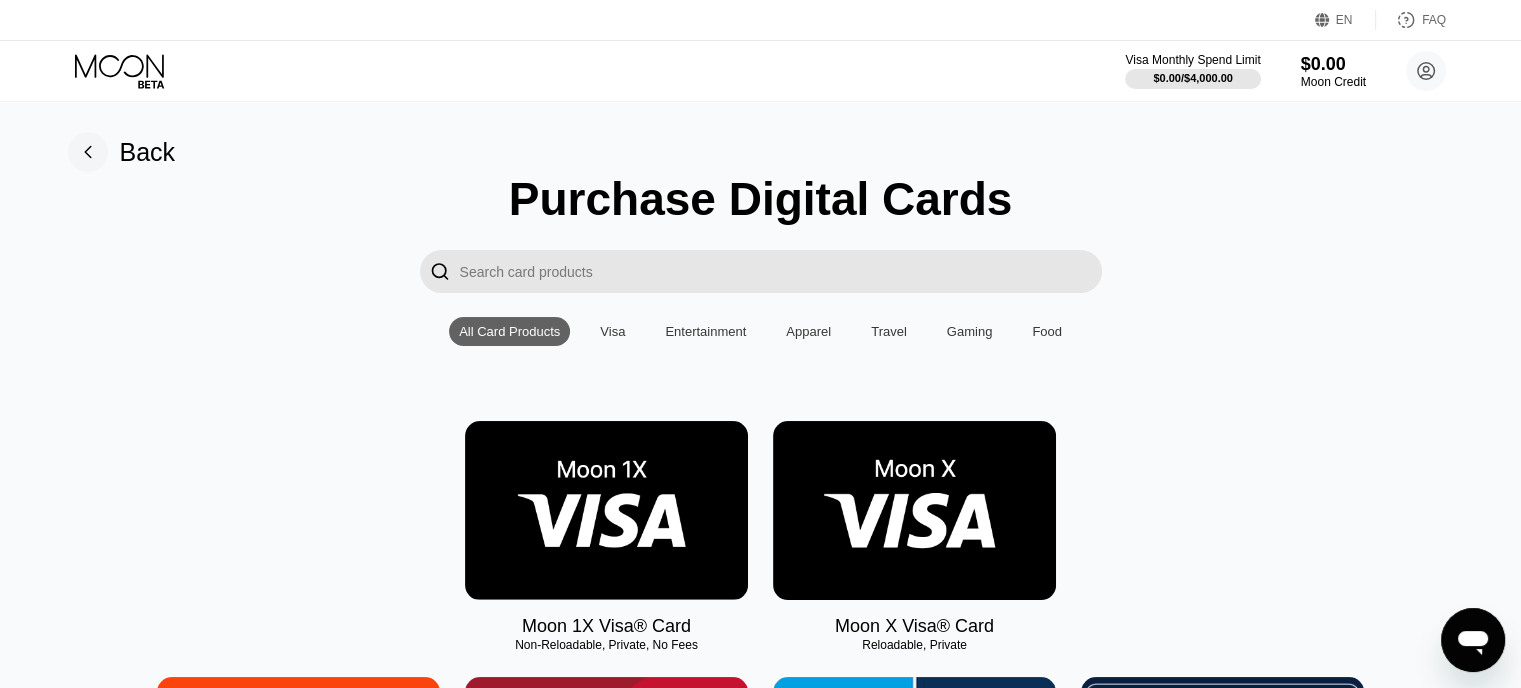 click on "Visa" at bounding box center (612, 331) 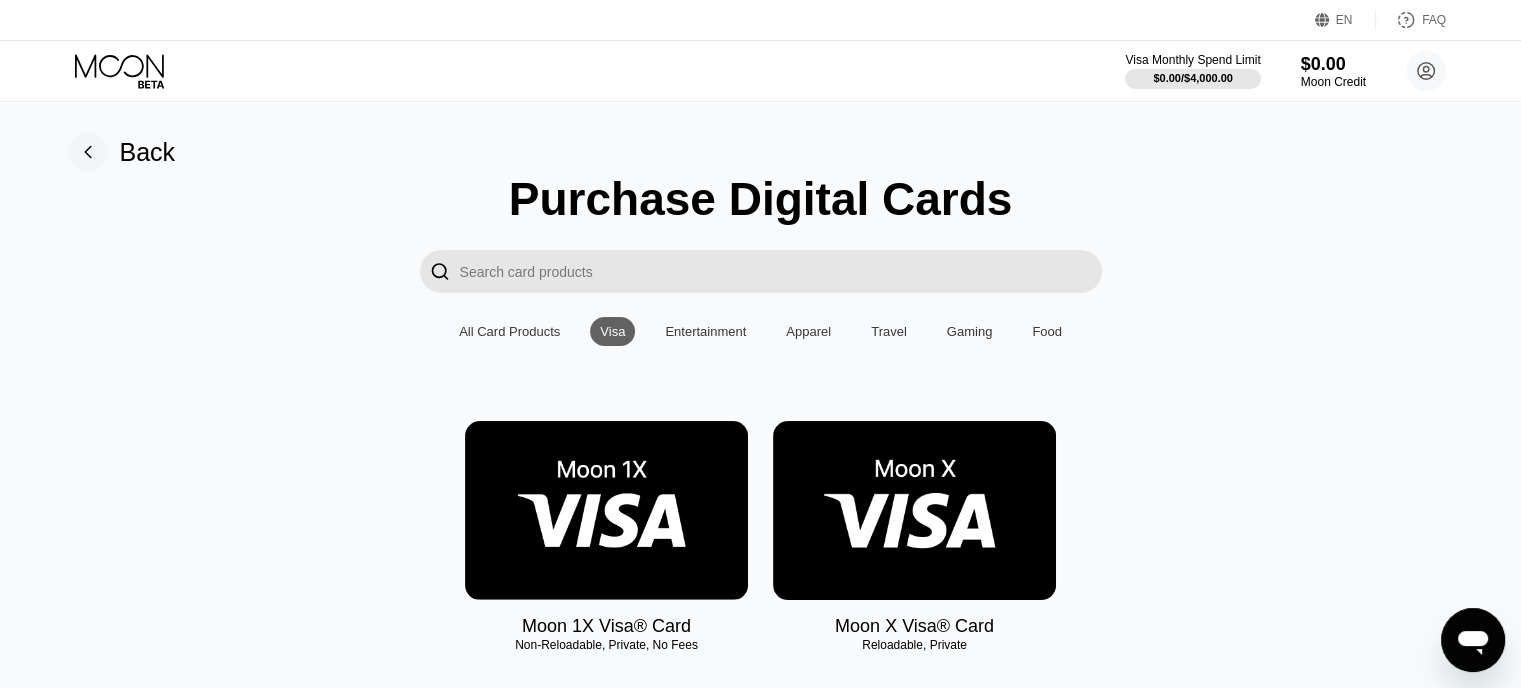 scroll, scrollTop: 200, scrollLeft: 0, axis: vertical 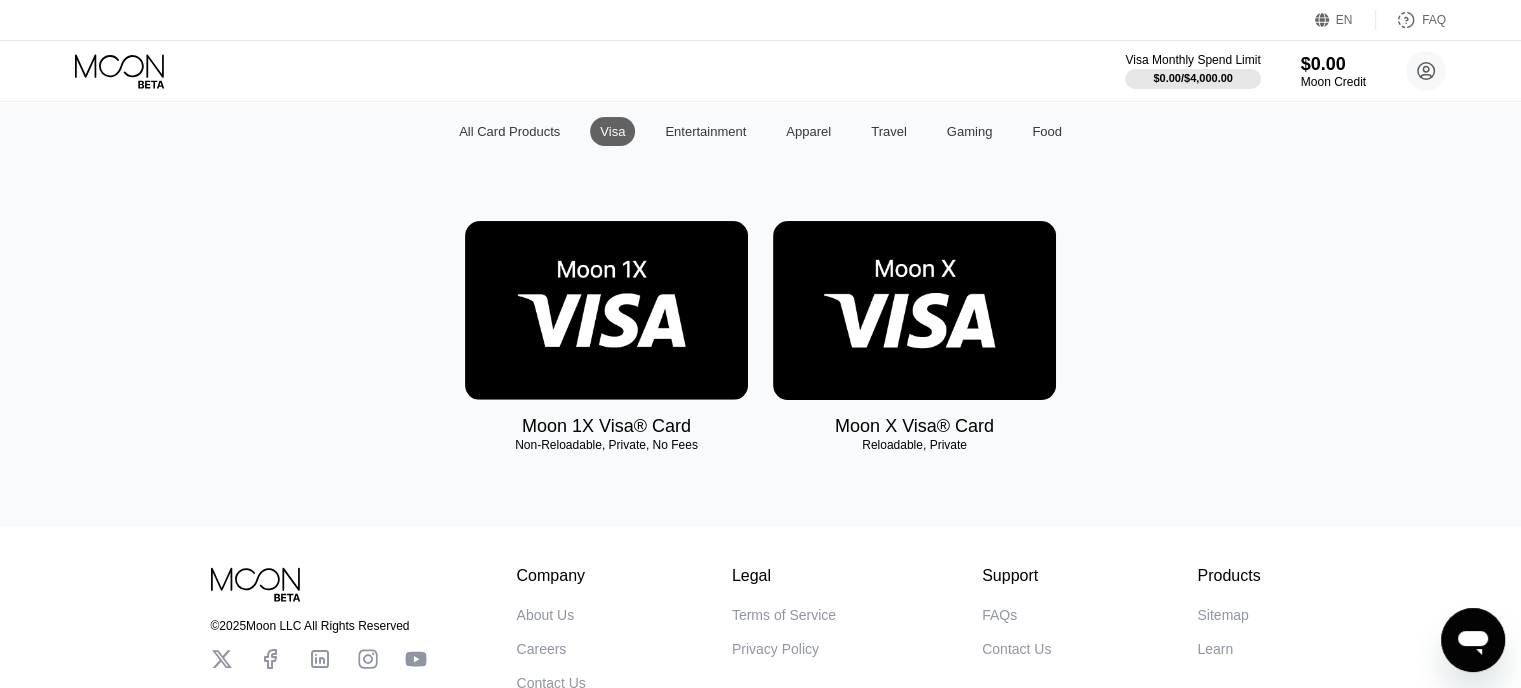 click at bounding box center (606, 310) 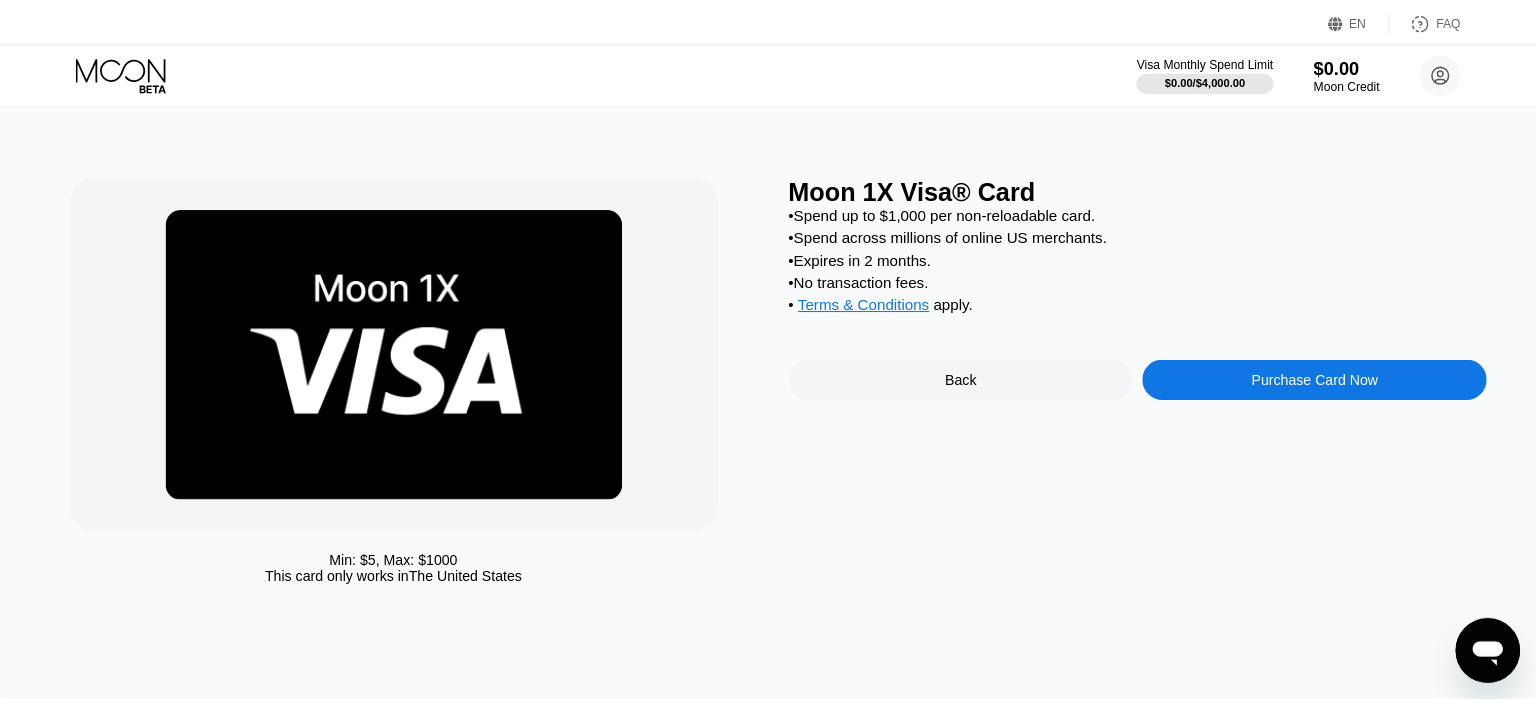 scroll, scrollTop: 0, scrollLeft: 0, axis: both 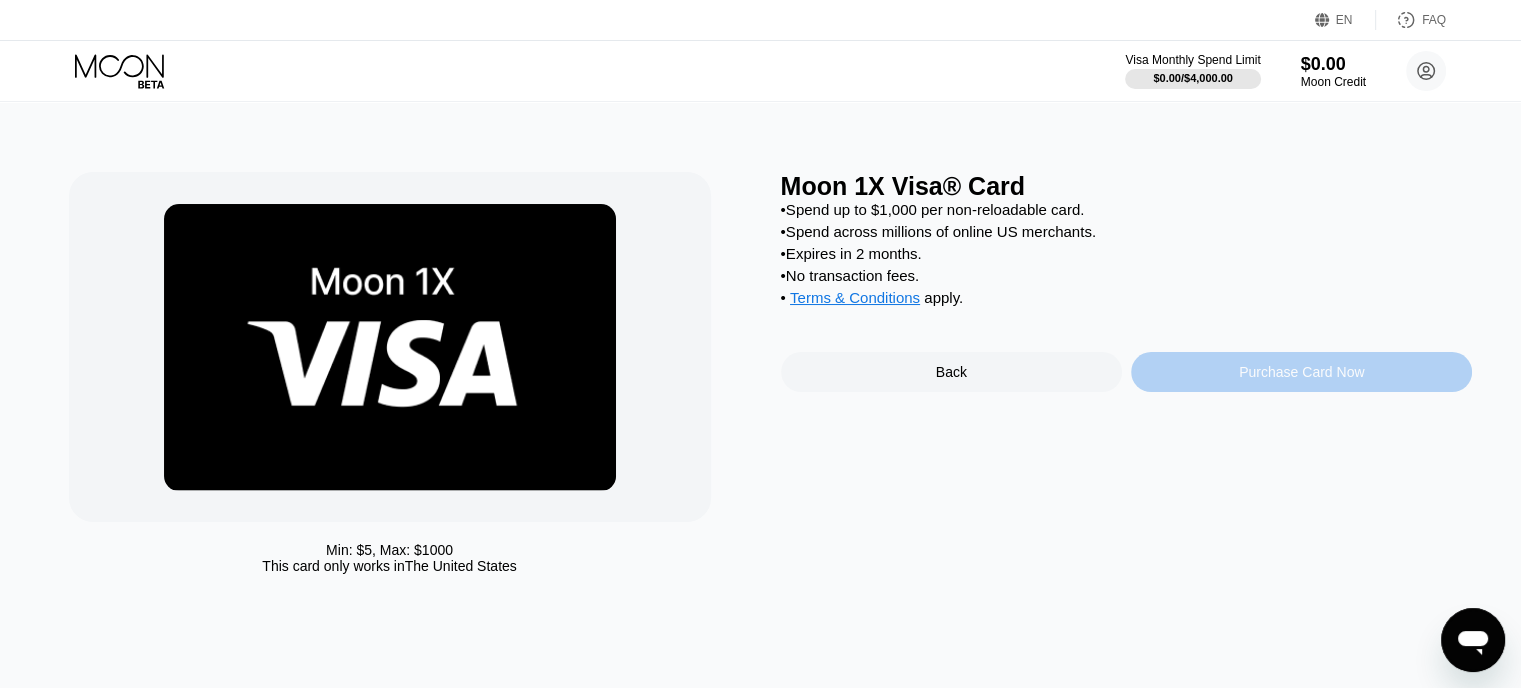 click on "Purchase Card Now" at bounding box center [1301, 372] 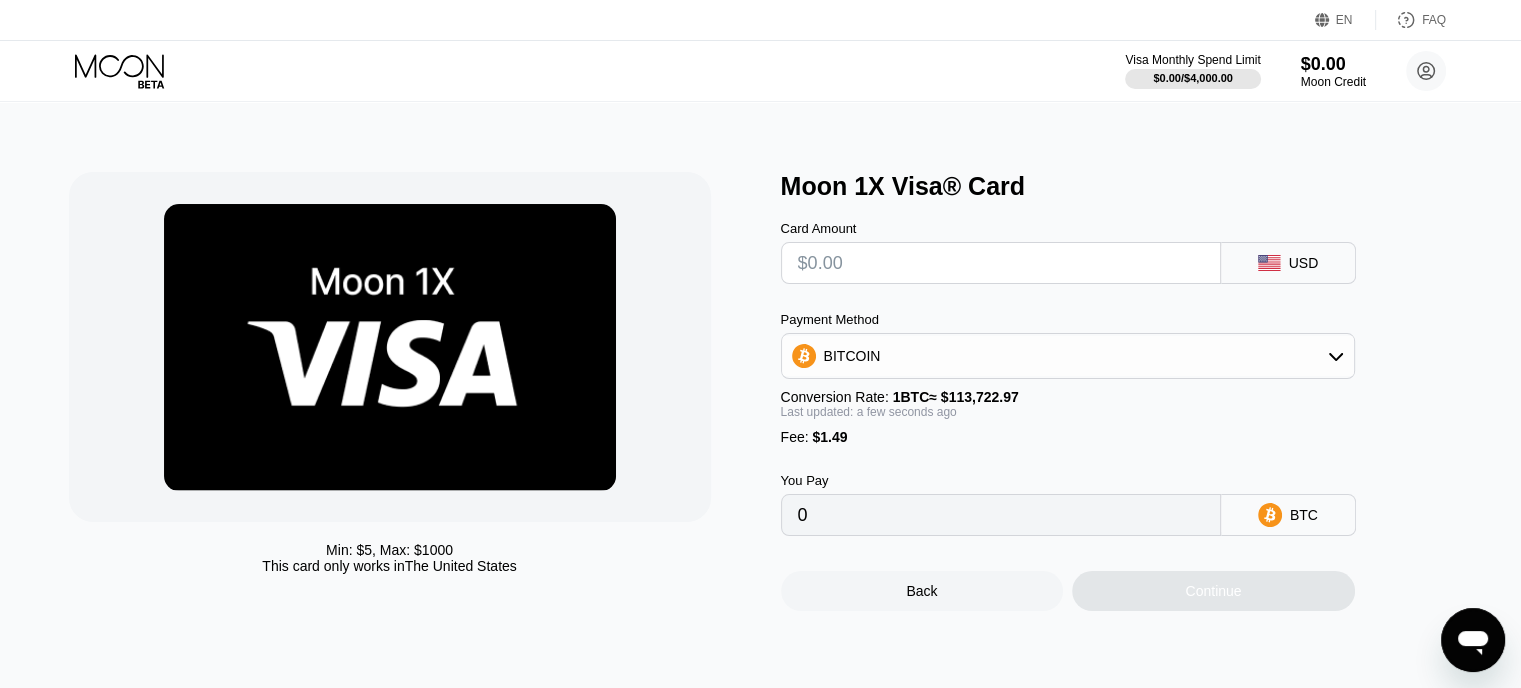 click at bounding box center [1001, 263] 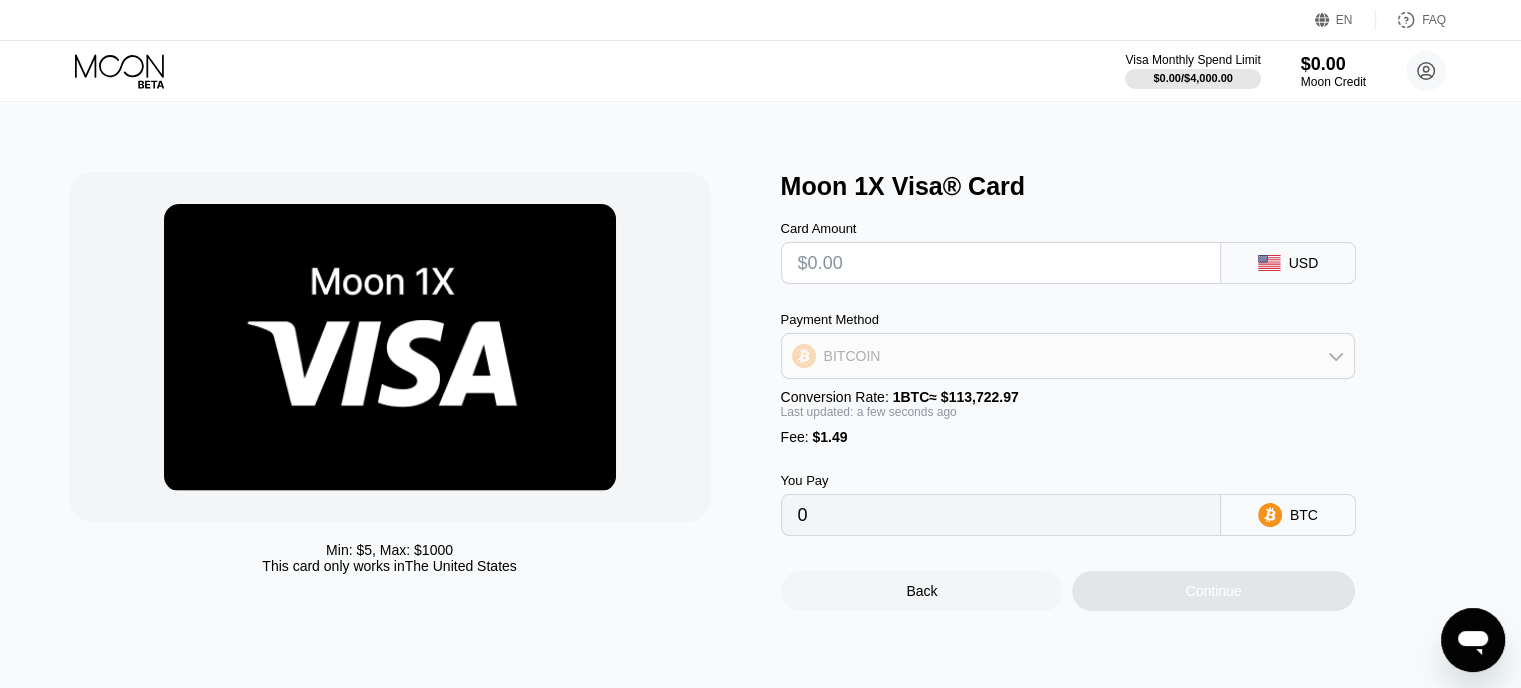 click on "BITCOIN" at bounding box center [1068, 356] 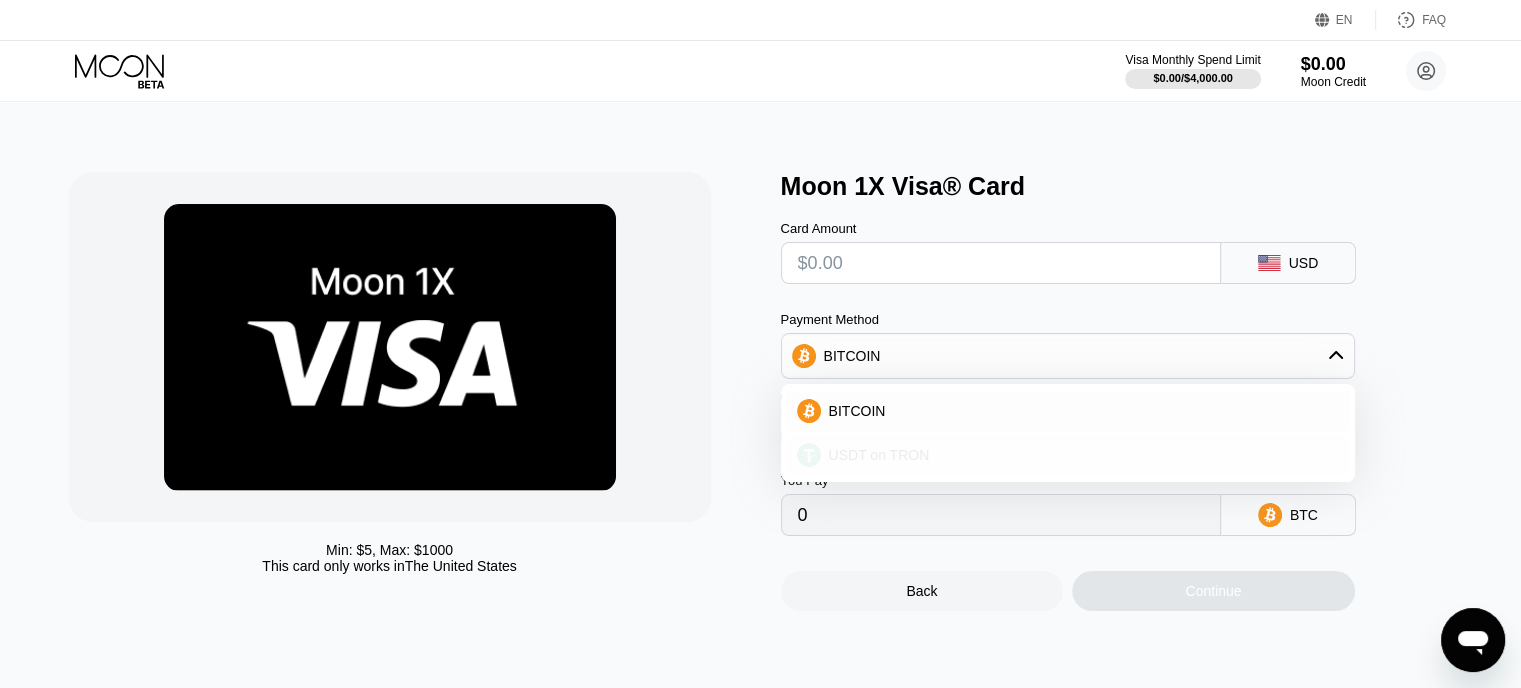 drag, startPoint x: 928, startPoint y: 472, endPoint x: 947, endPoint y: 448, distance: 30.610456 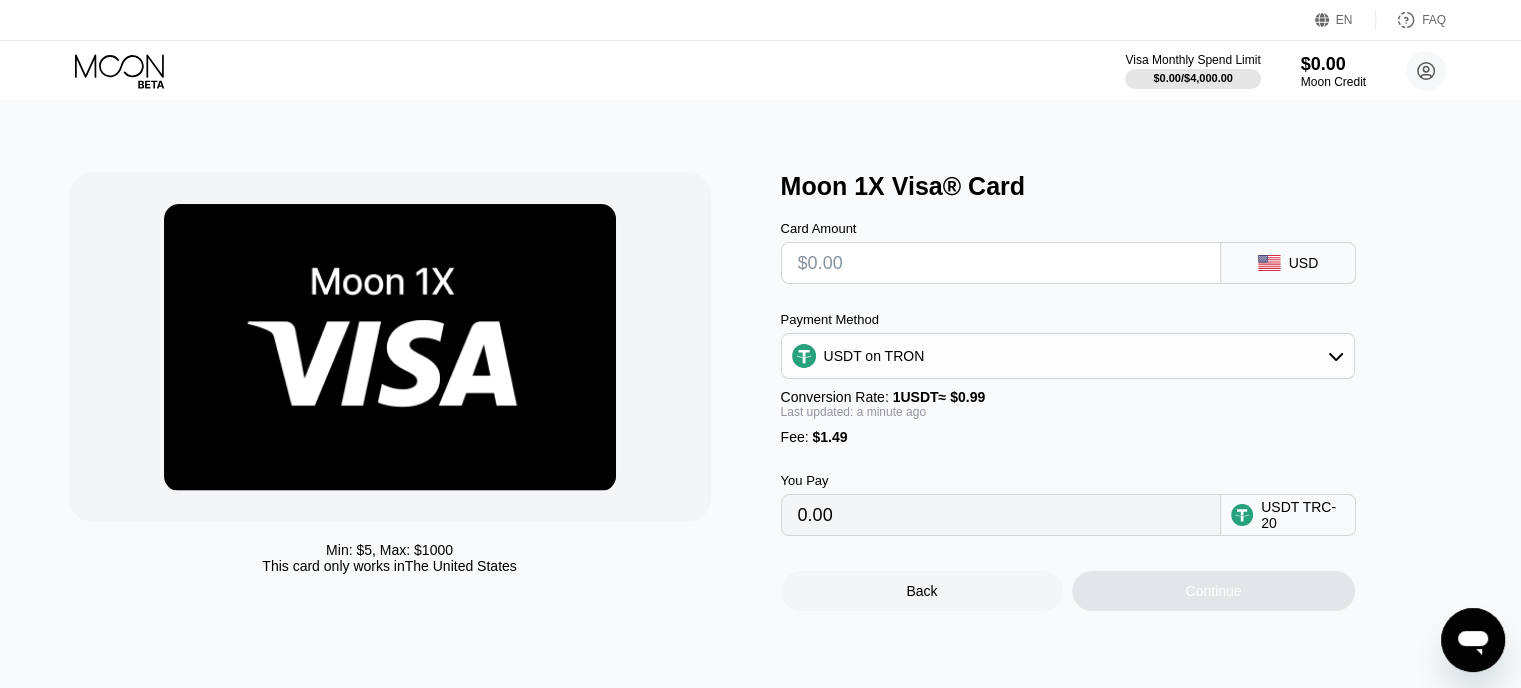 click on "0.00" at bounding box center [1001, 515] 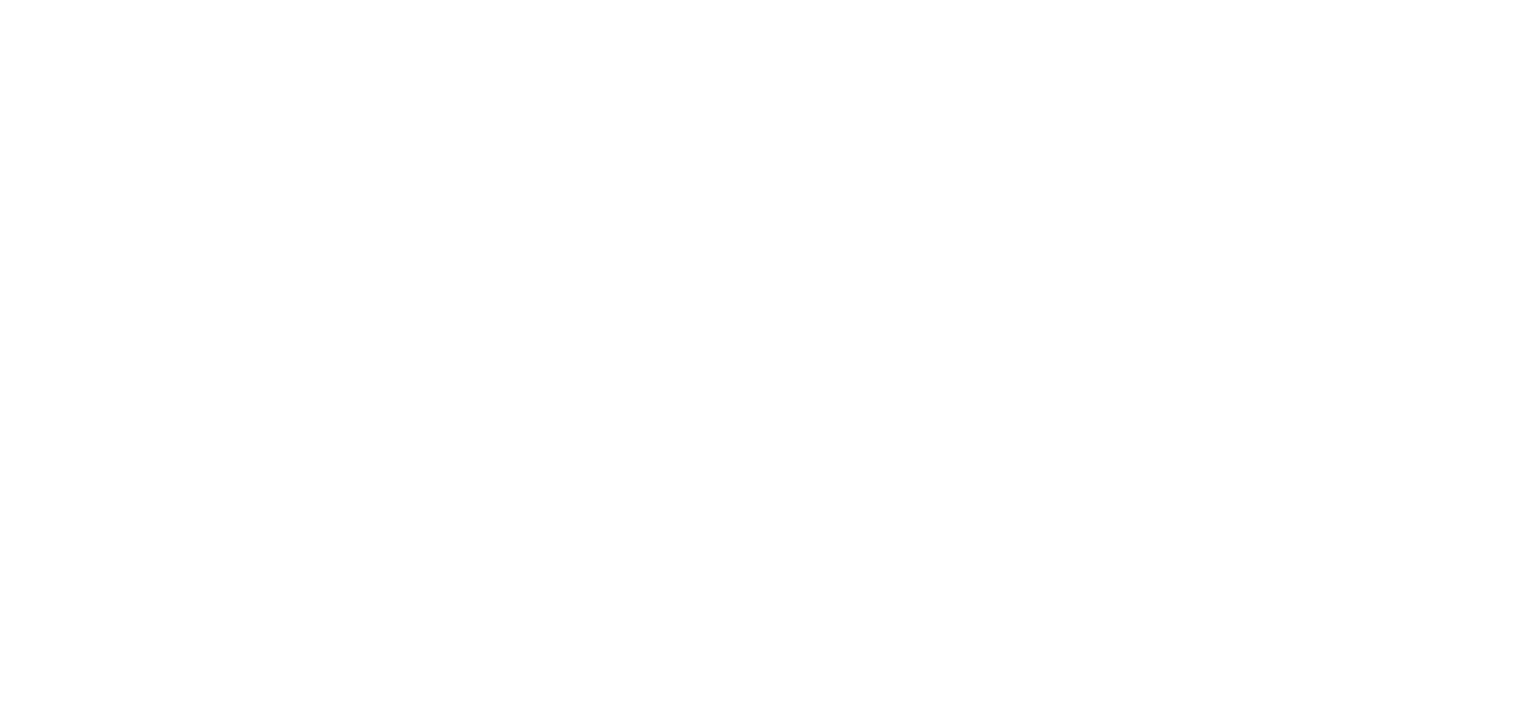 scroll, scrollTop: 0, scrollLeft: 0, axis: both 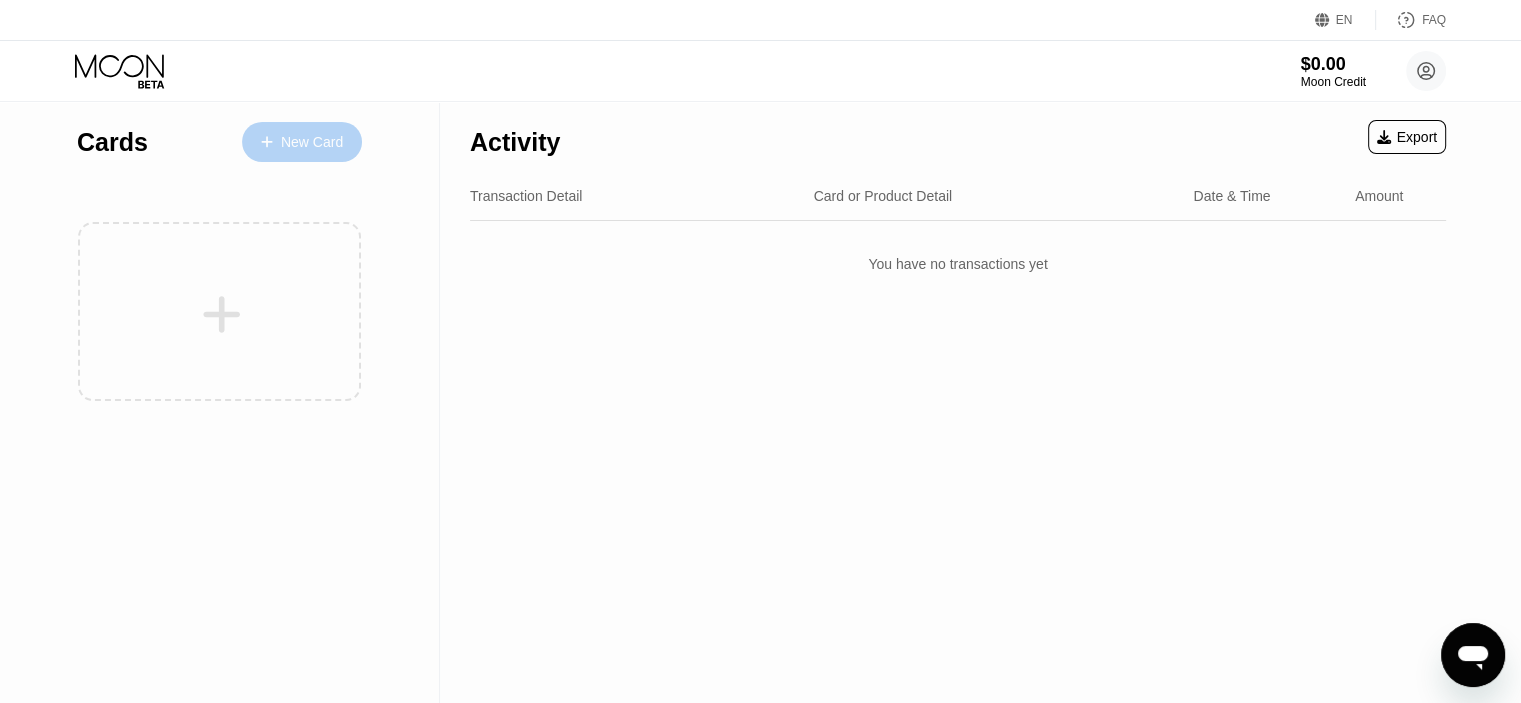 click on "New Card" at bounding box center (312, 142) 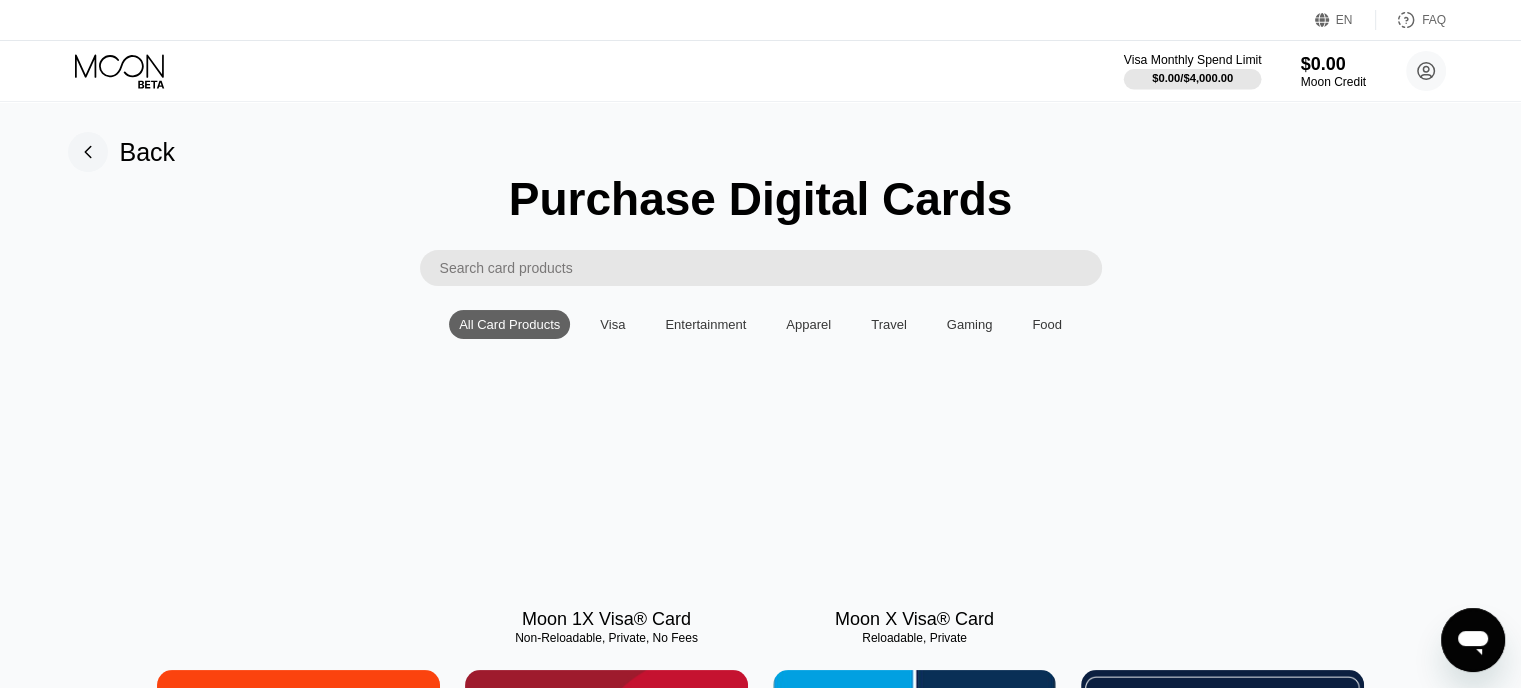 click on "$0.00 / $4,000.00" at bounding box center (1192, 78) 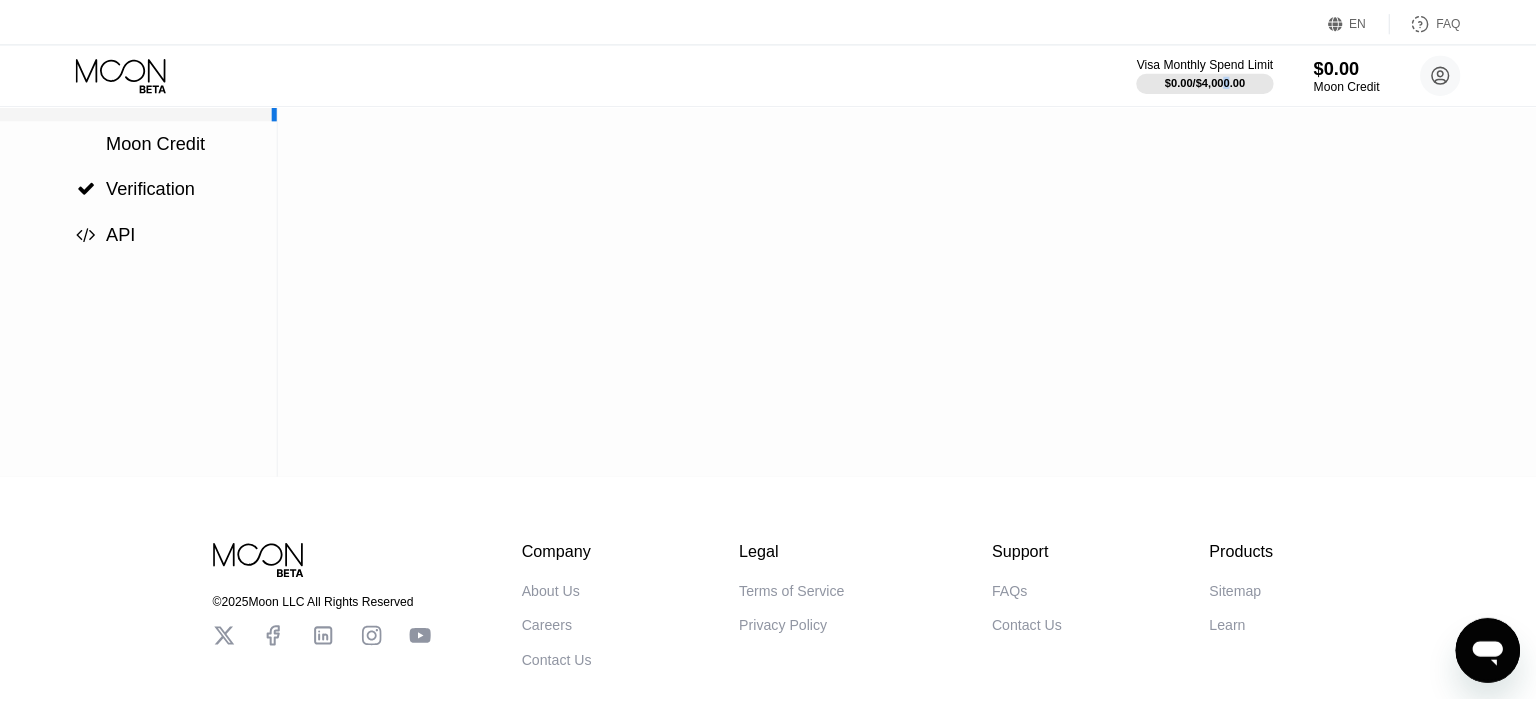 scroll, scrollTop: 0, scrollLeft: 0, axis: both 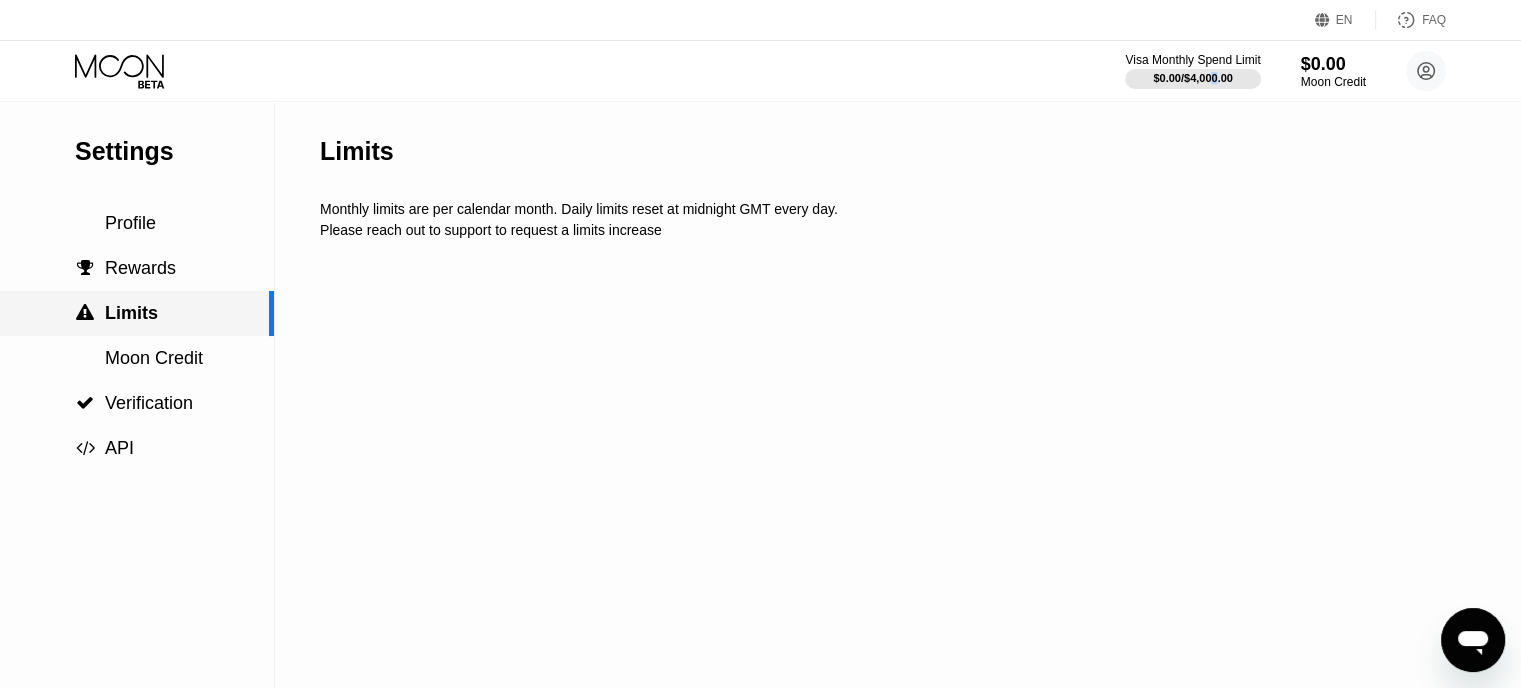 click on "Moon Credit" at bounding box center [154, 358] 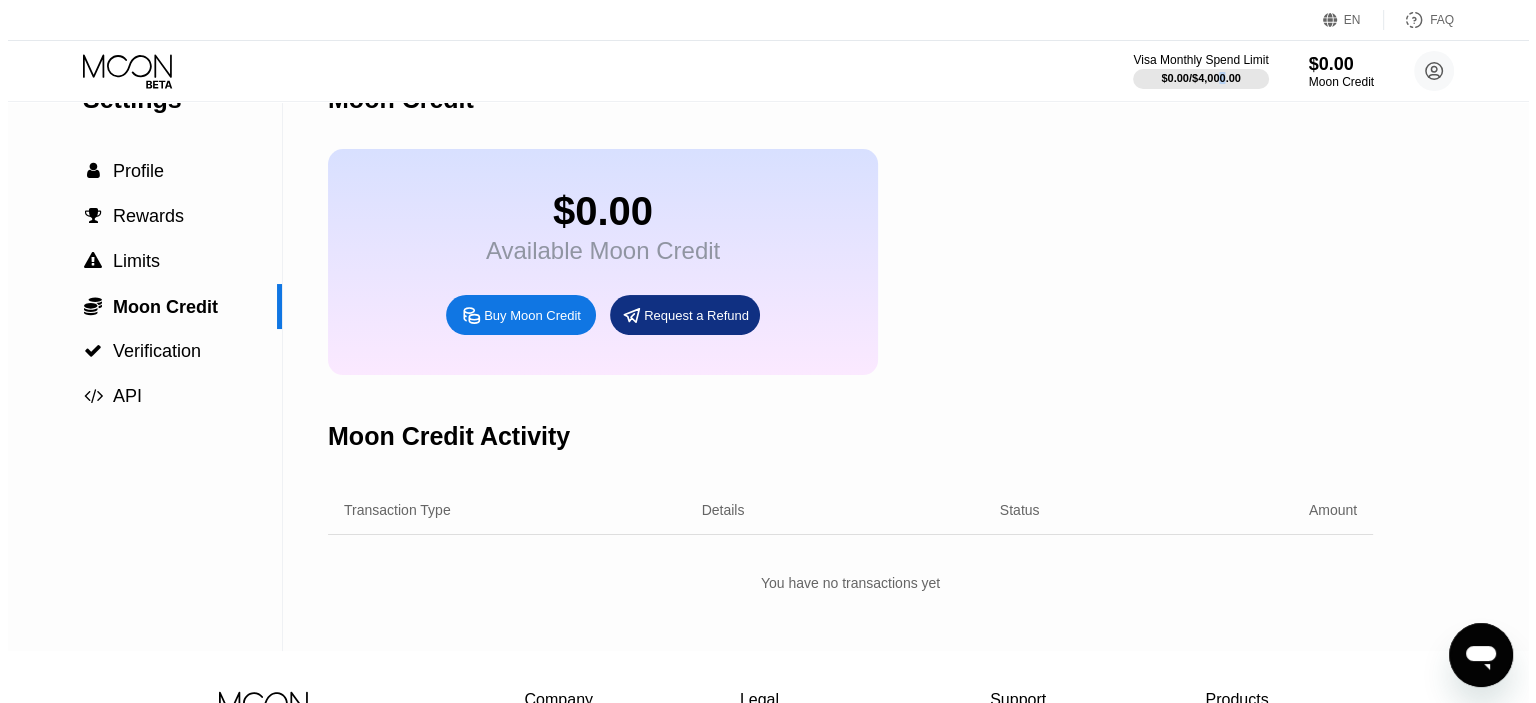 scroll, scrollTop: 0, scrollLeft: 0, axis: both 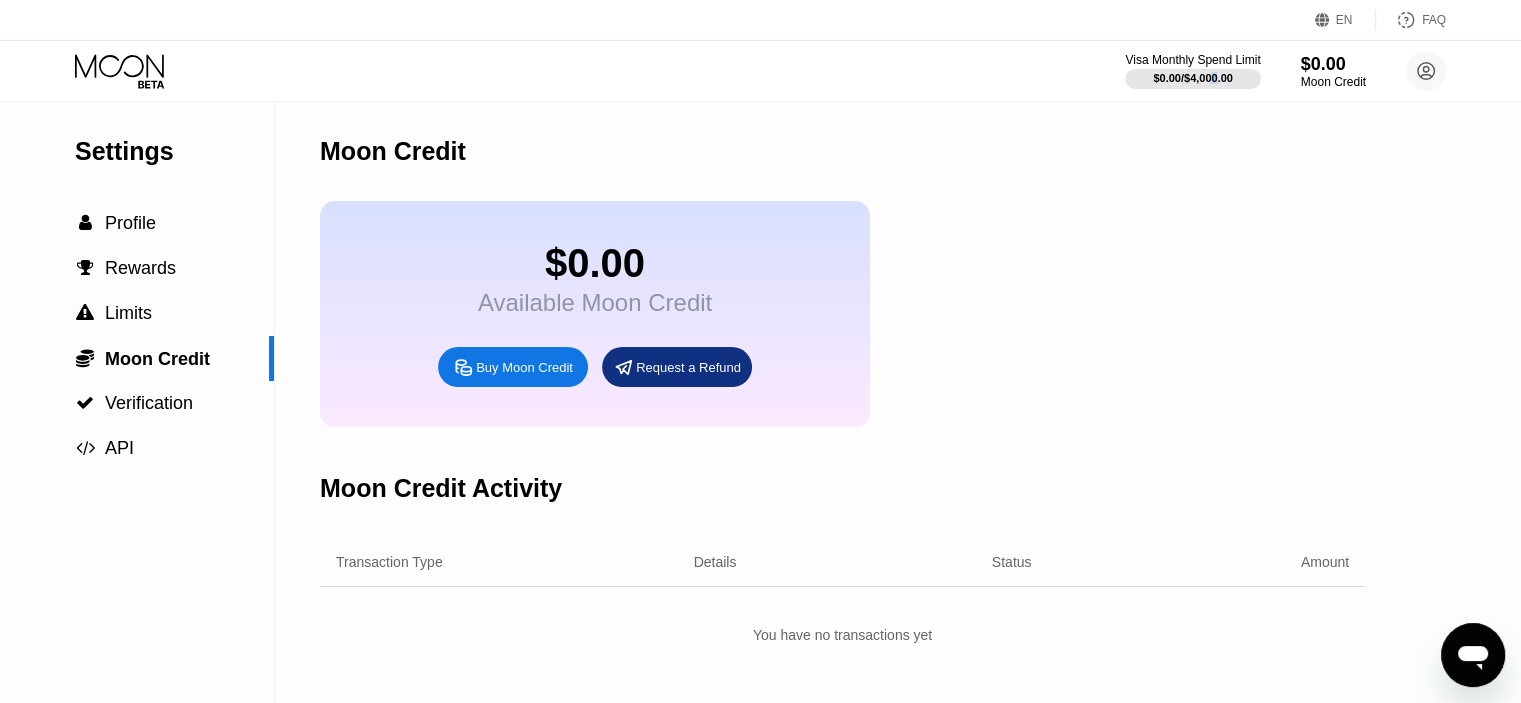 click on "Buy Moon Credit" at bounding box center [524, 367] 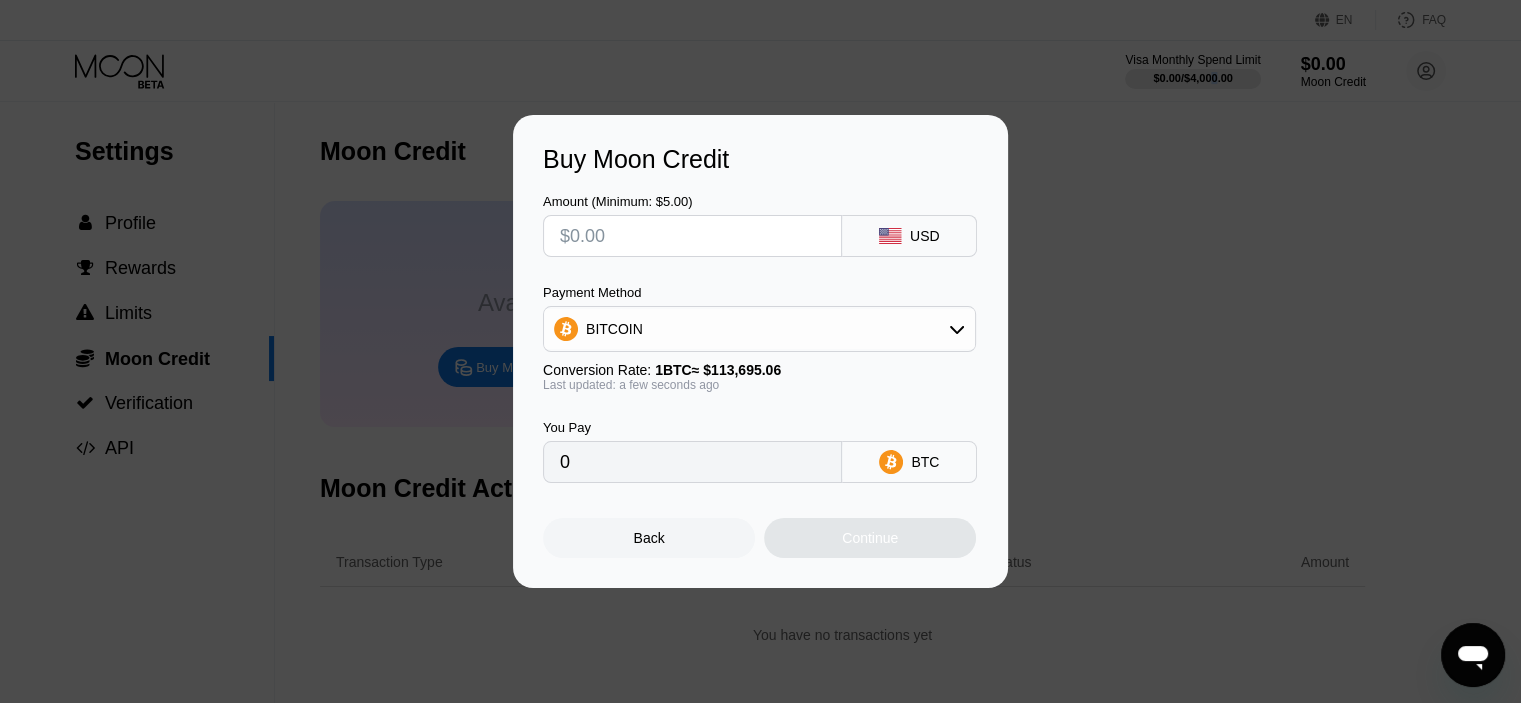 click on "BITCOIN" at bounding box center (759, 329) 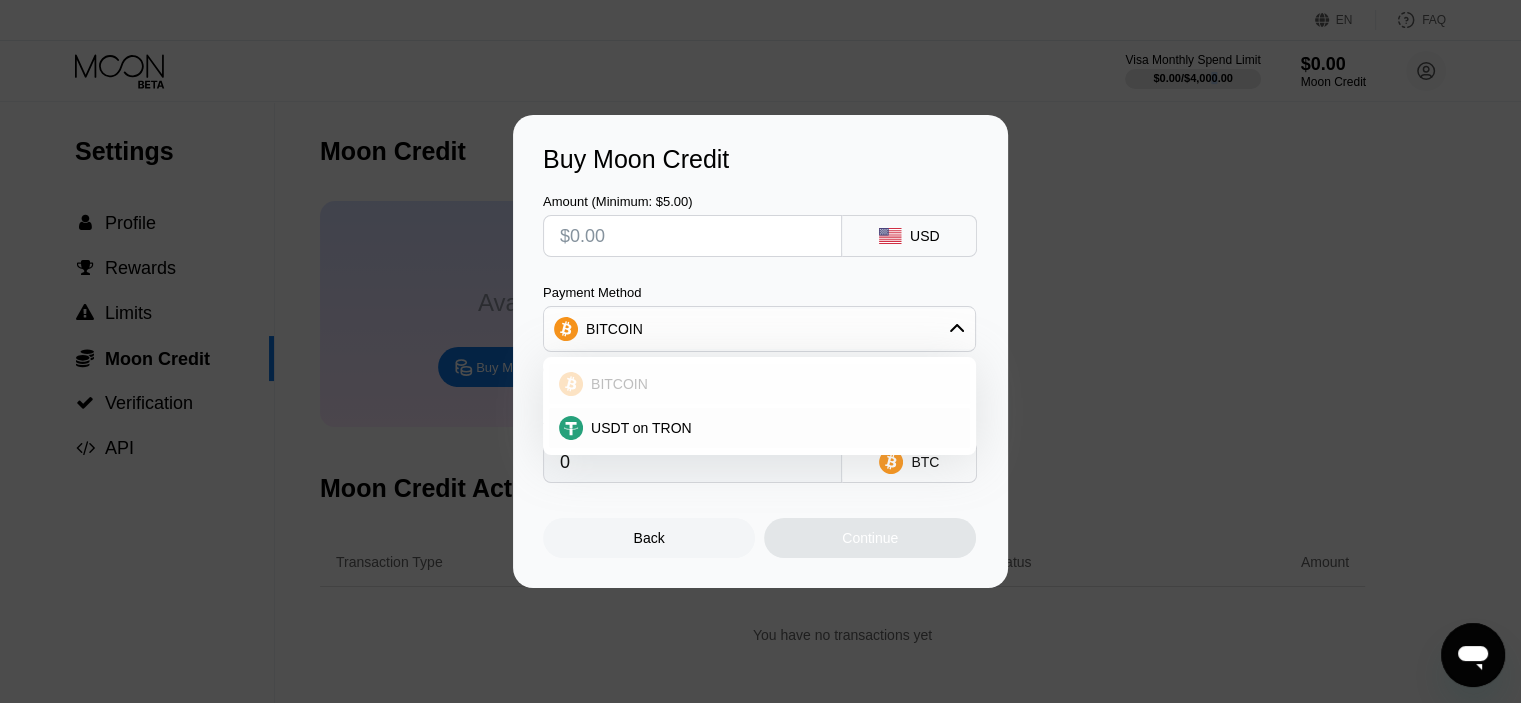 click on "USDT on TRON" at bounding box center (759, 428) 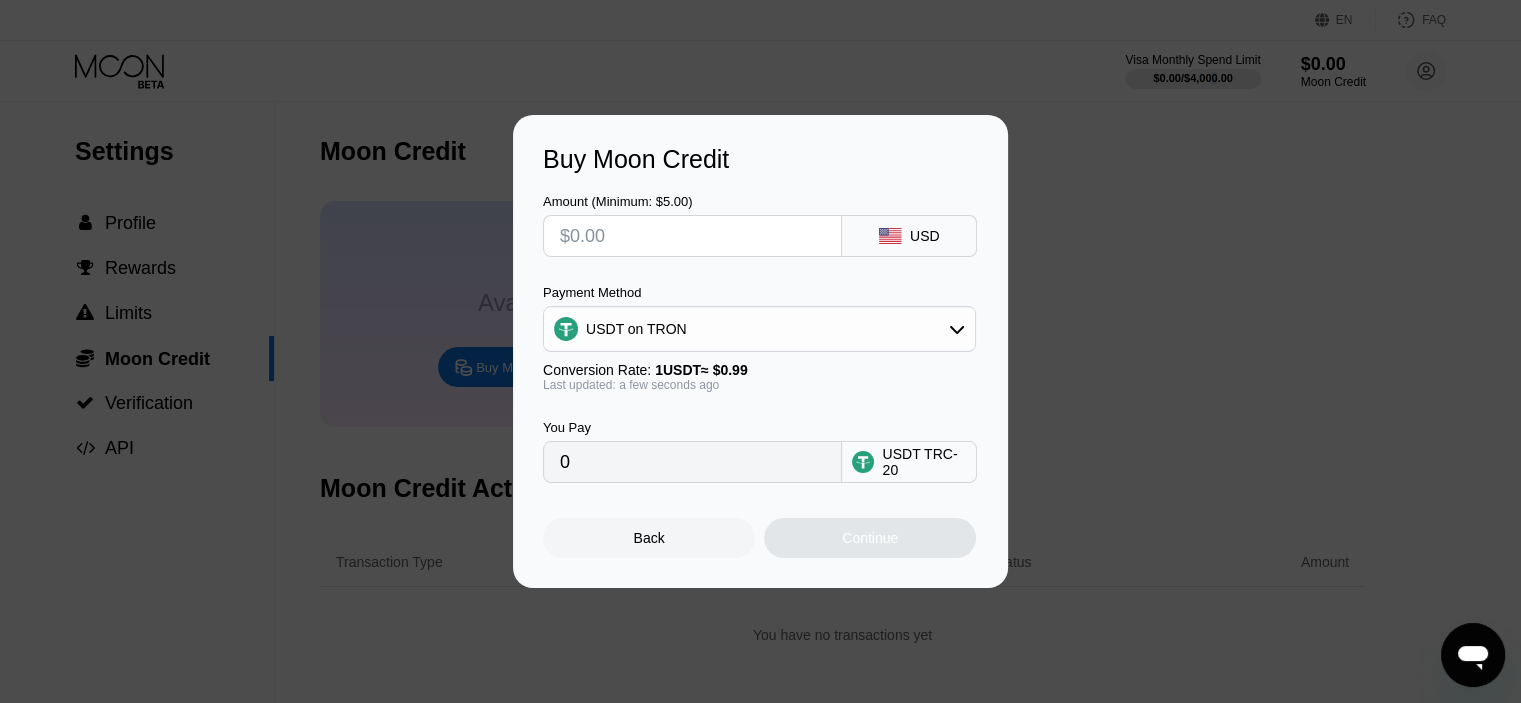 type on "0.00" 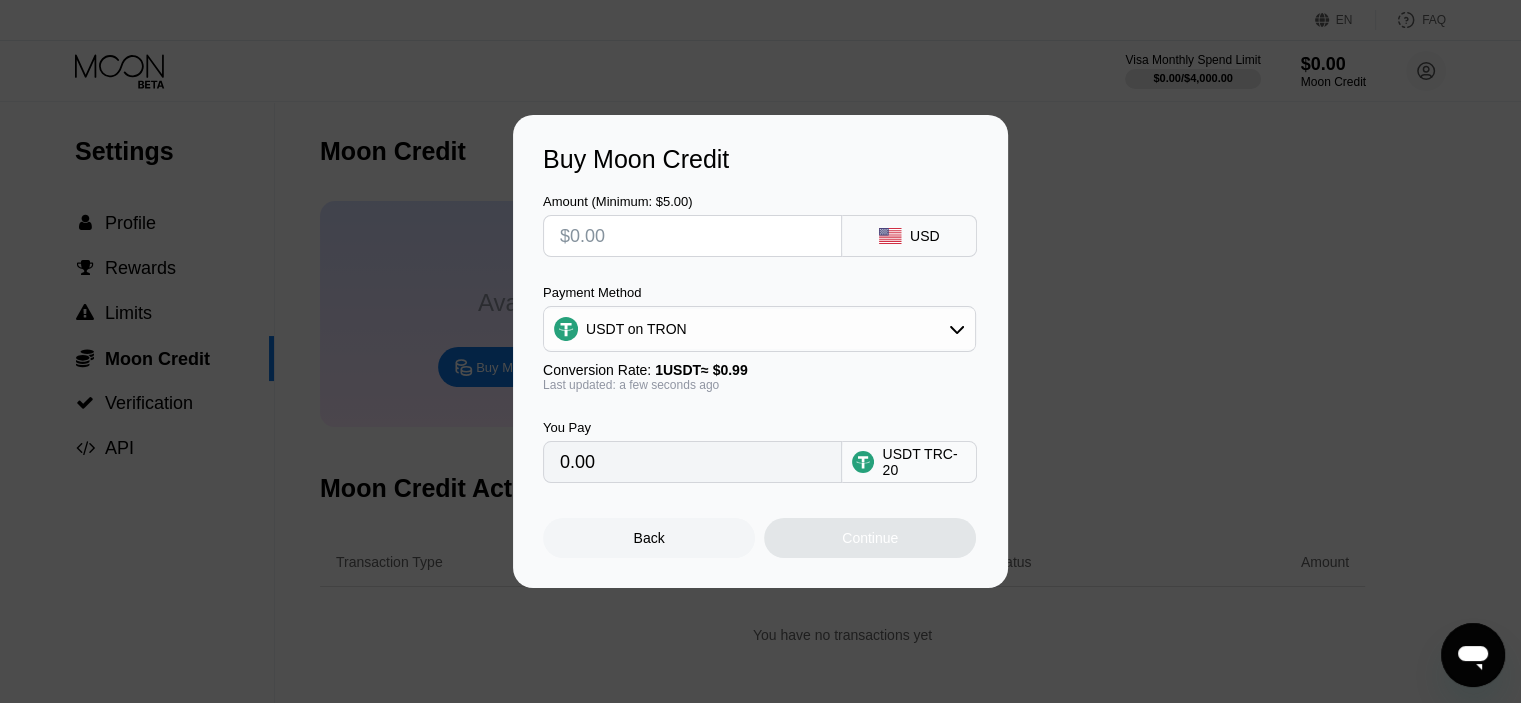 click at bounding box center (692, 236) 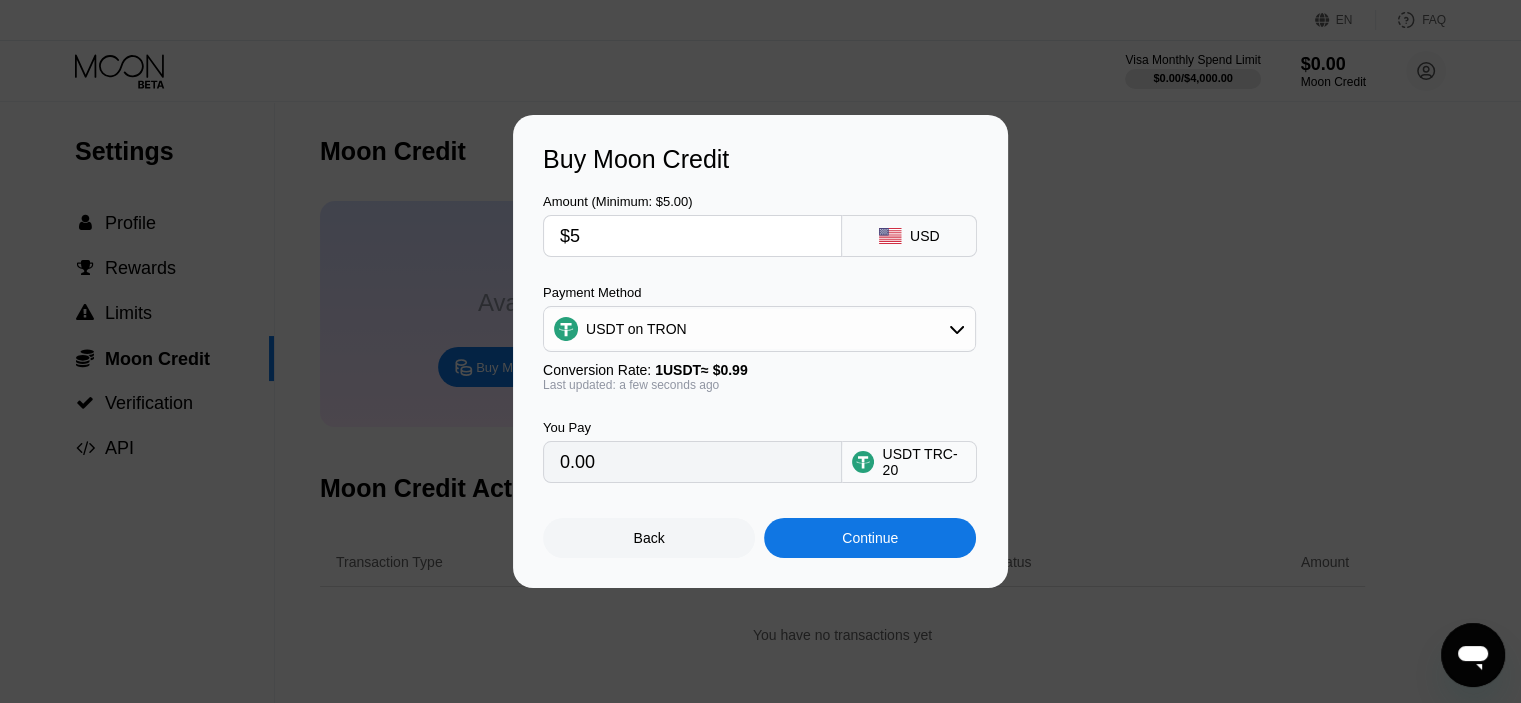 type on "5.05" 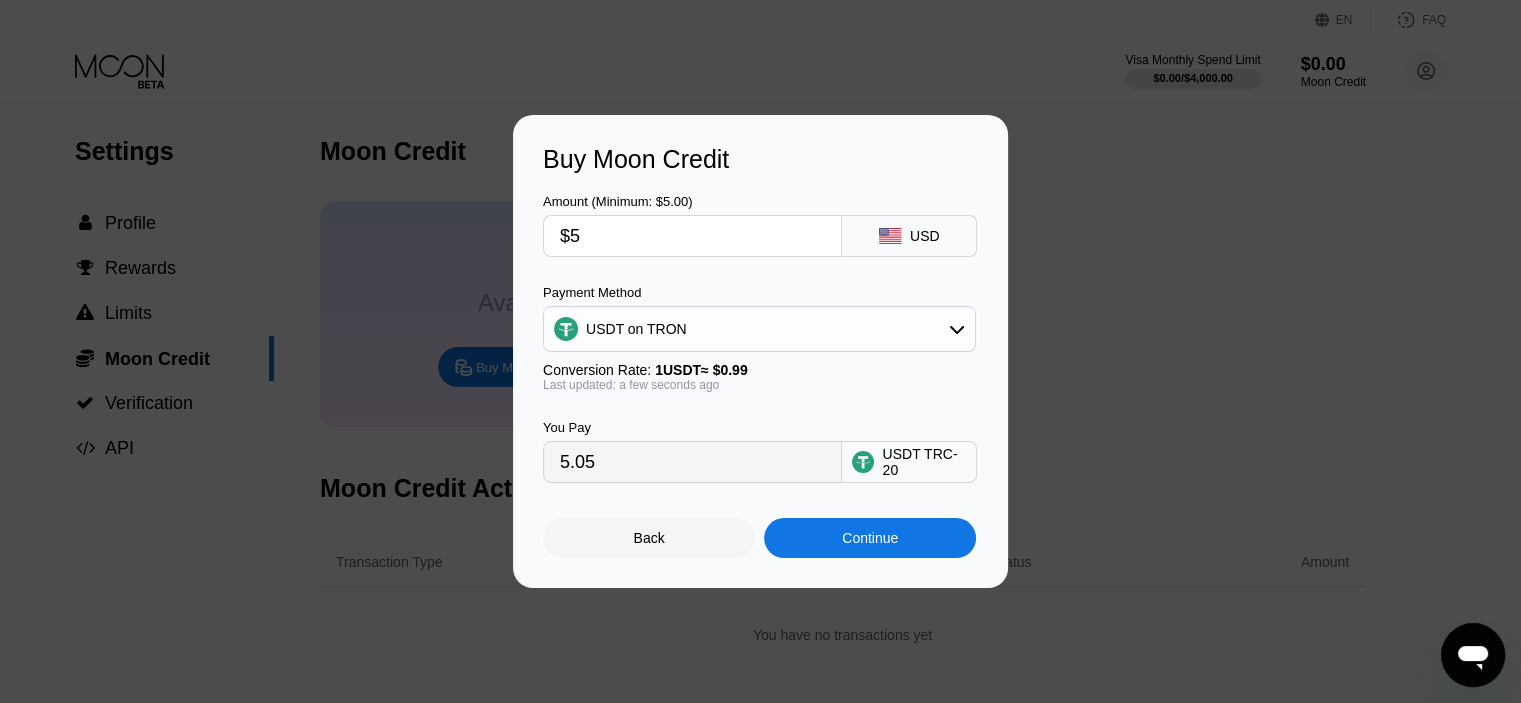 type on "$5" 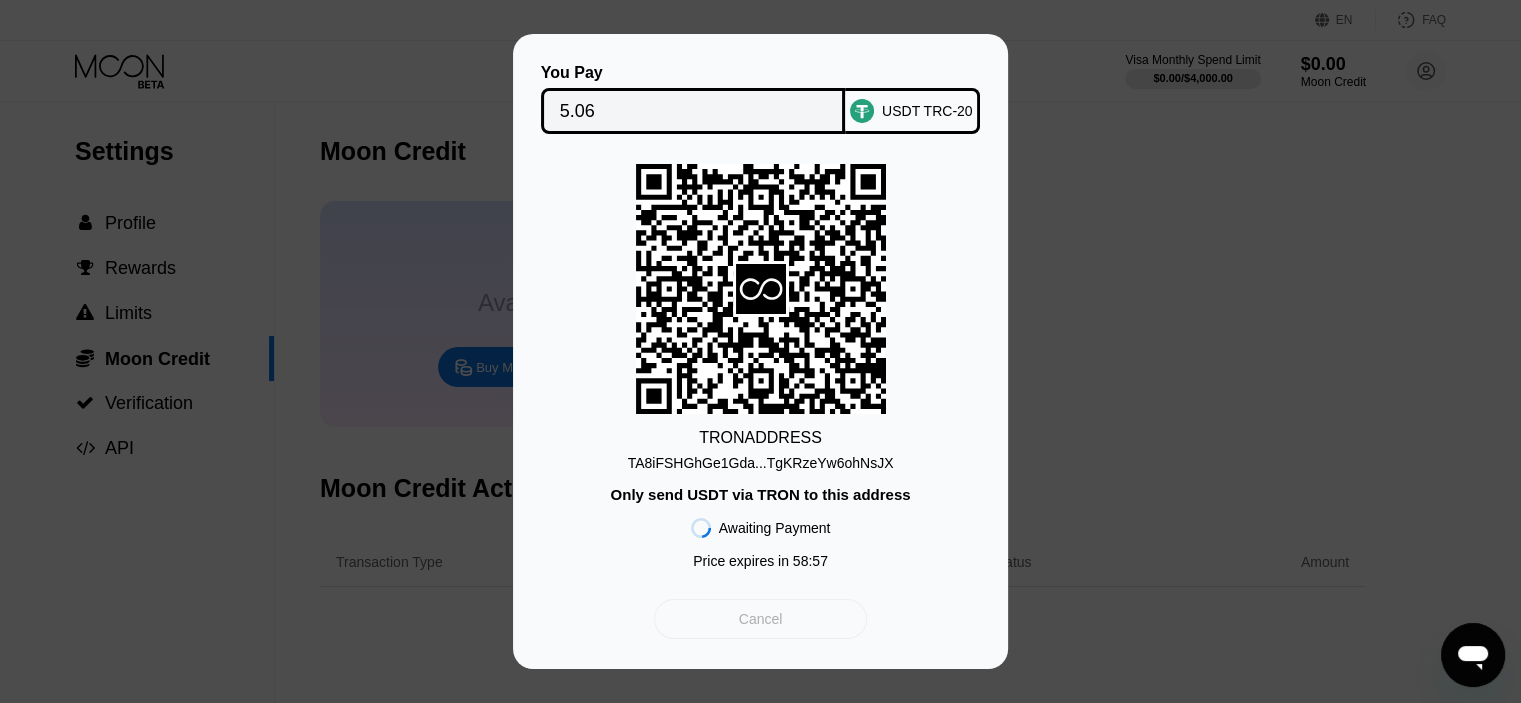 click on "Cancel" at bounding box center [761, 619] 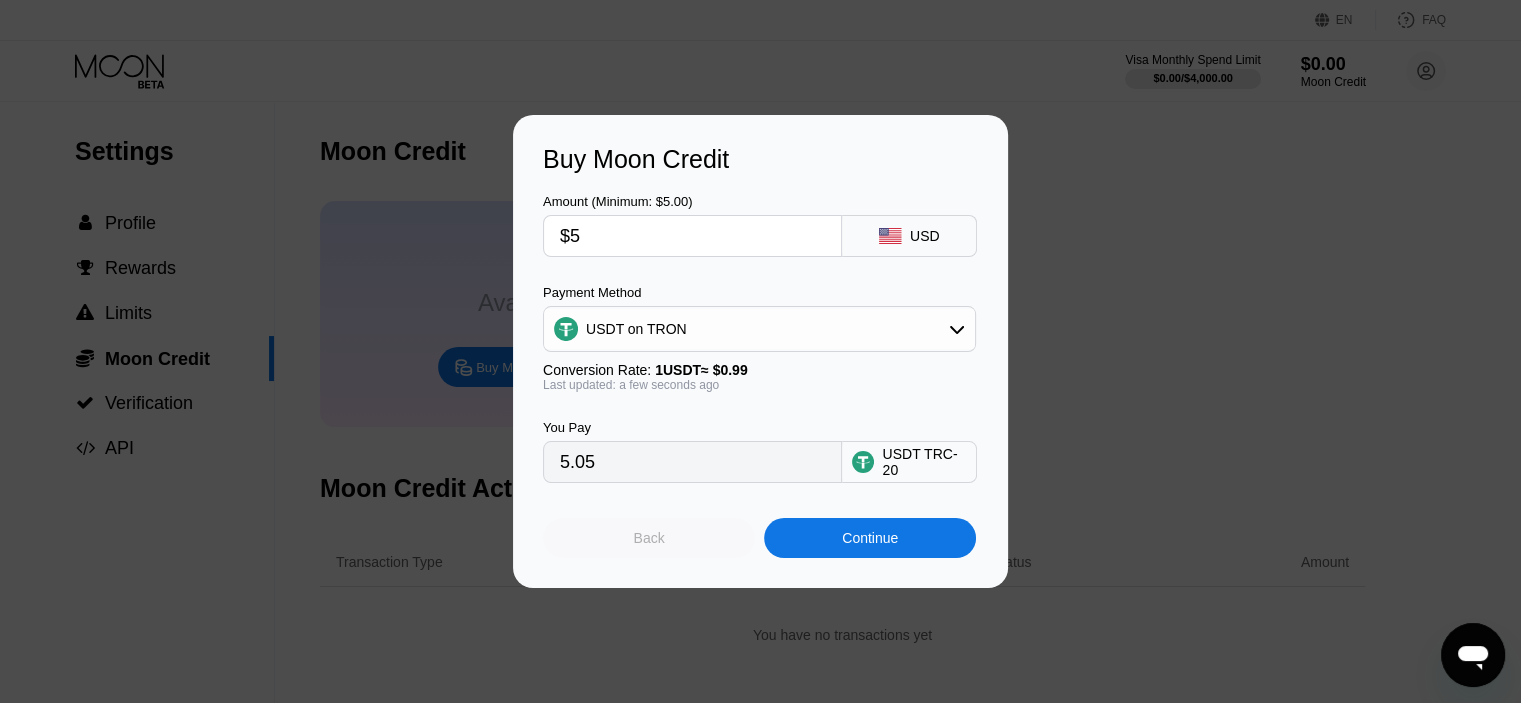 click on "Back" at bounding box center (649, 538) 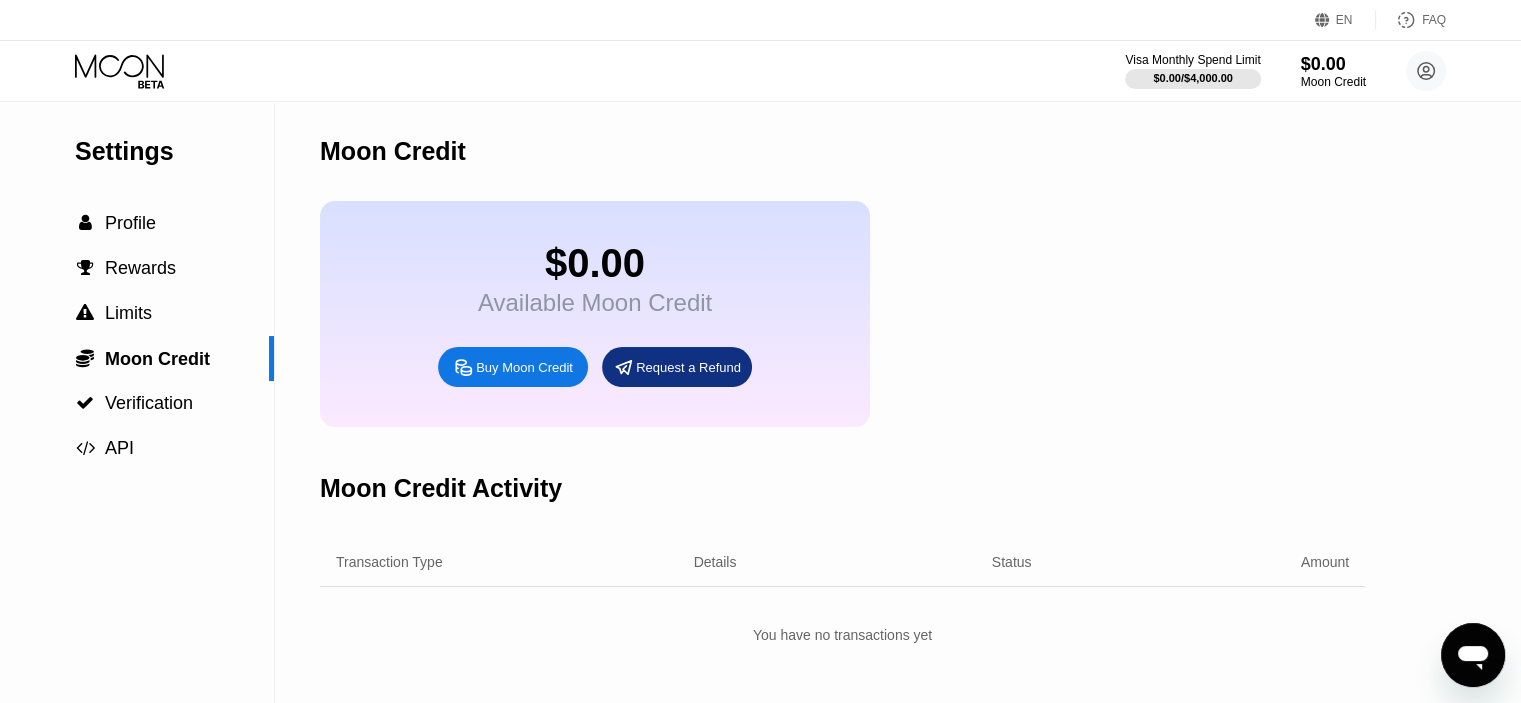click on "Limits" at bounding box center (128, 313) 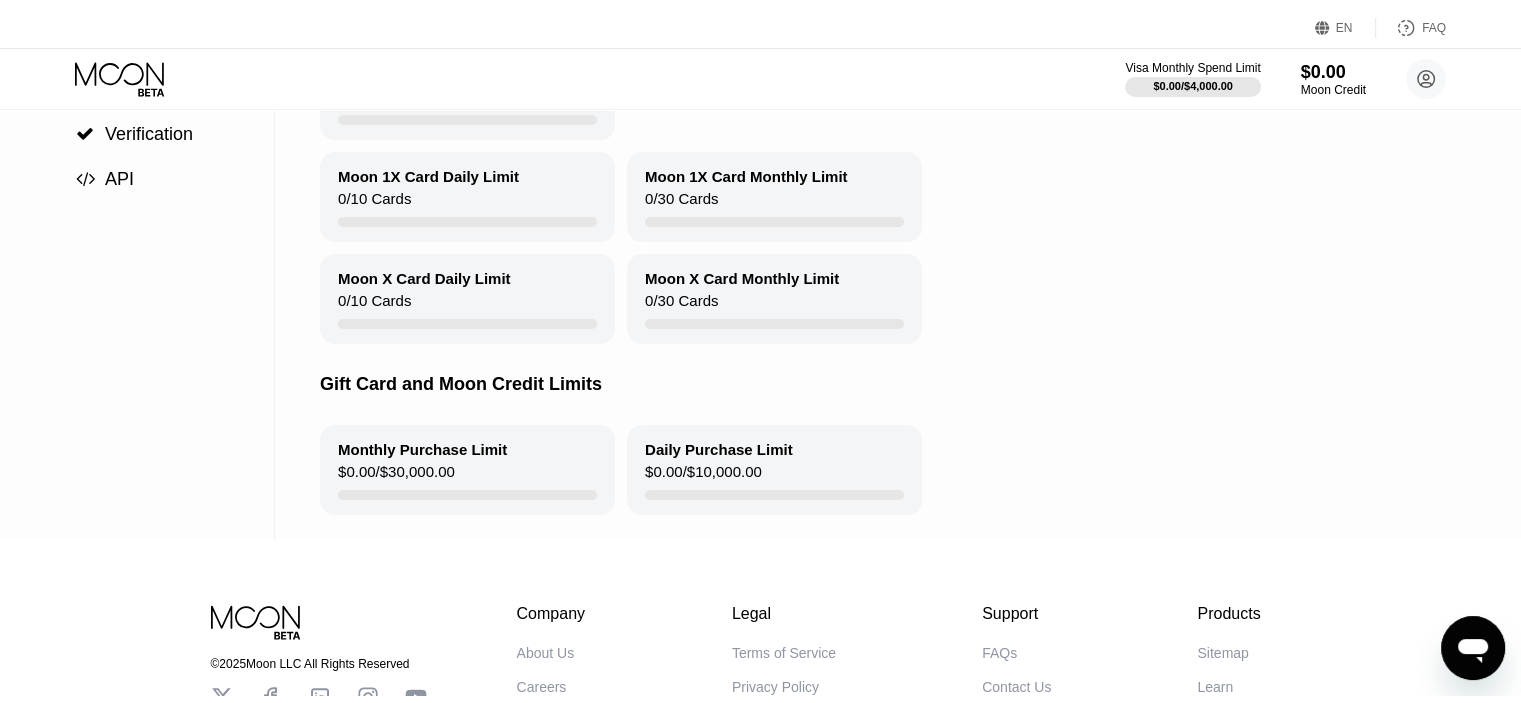 scroll, scrollTop: 0, scrollLeft: 0, axis: both 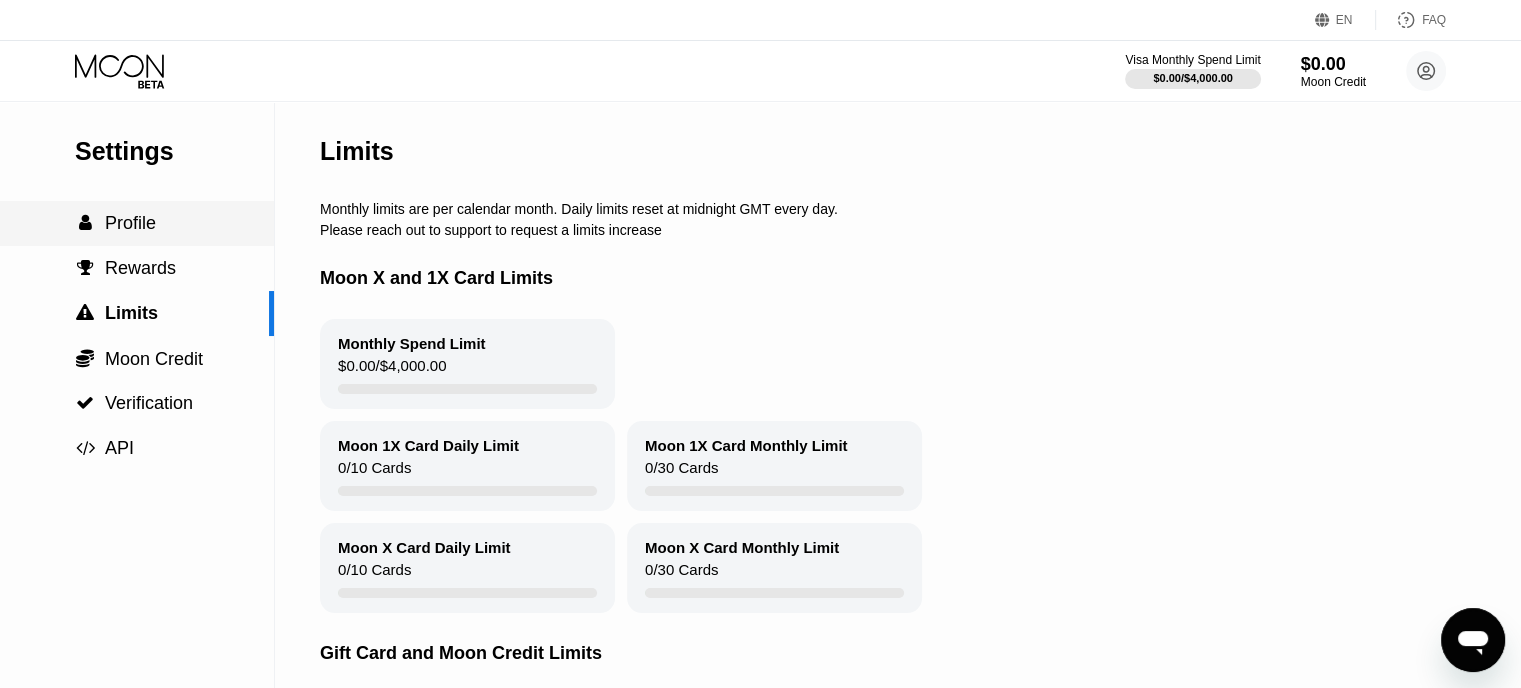 click on "Profile" at bounding box center (130, 223) 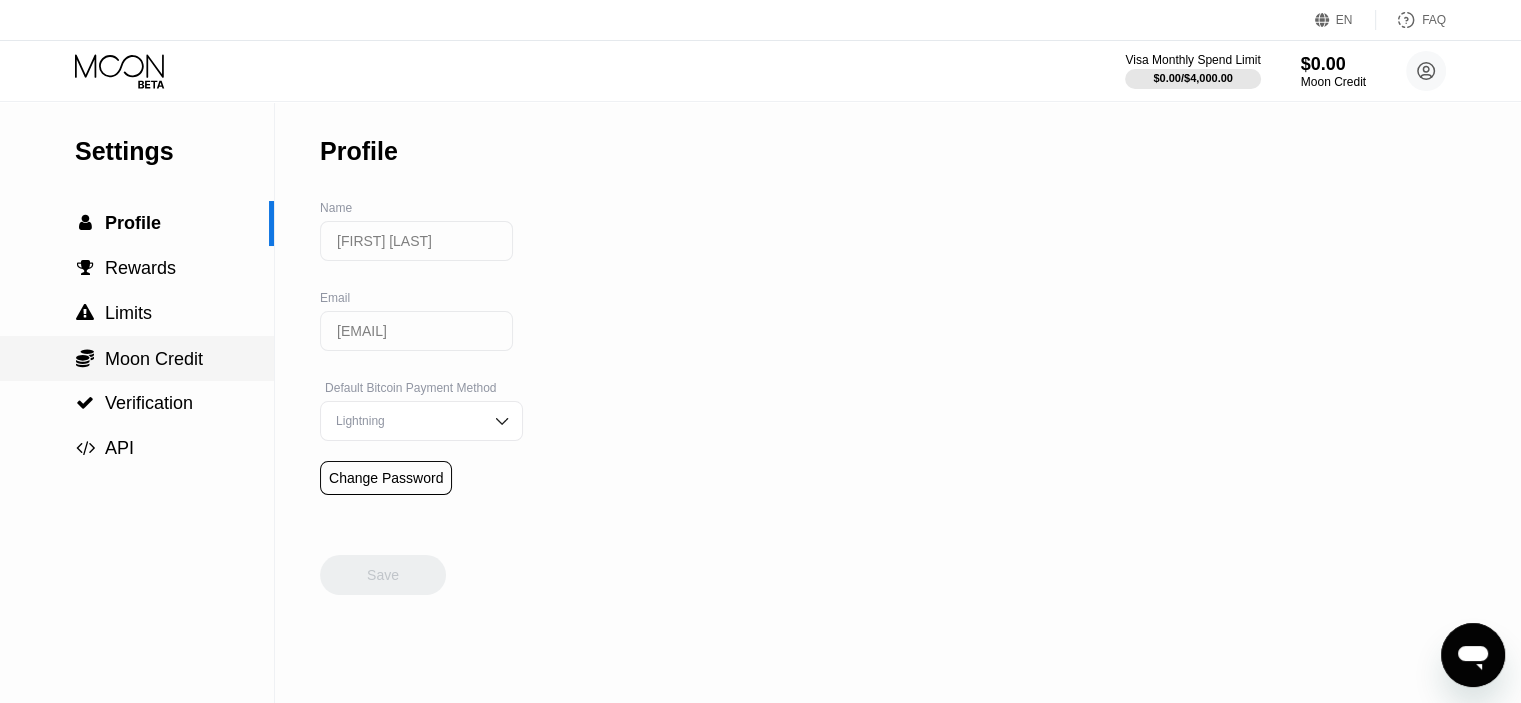 click on "Moon Credit" at bounding box center [154, 359] 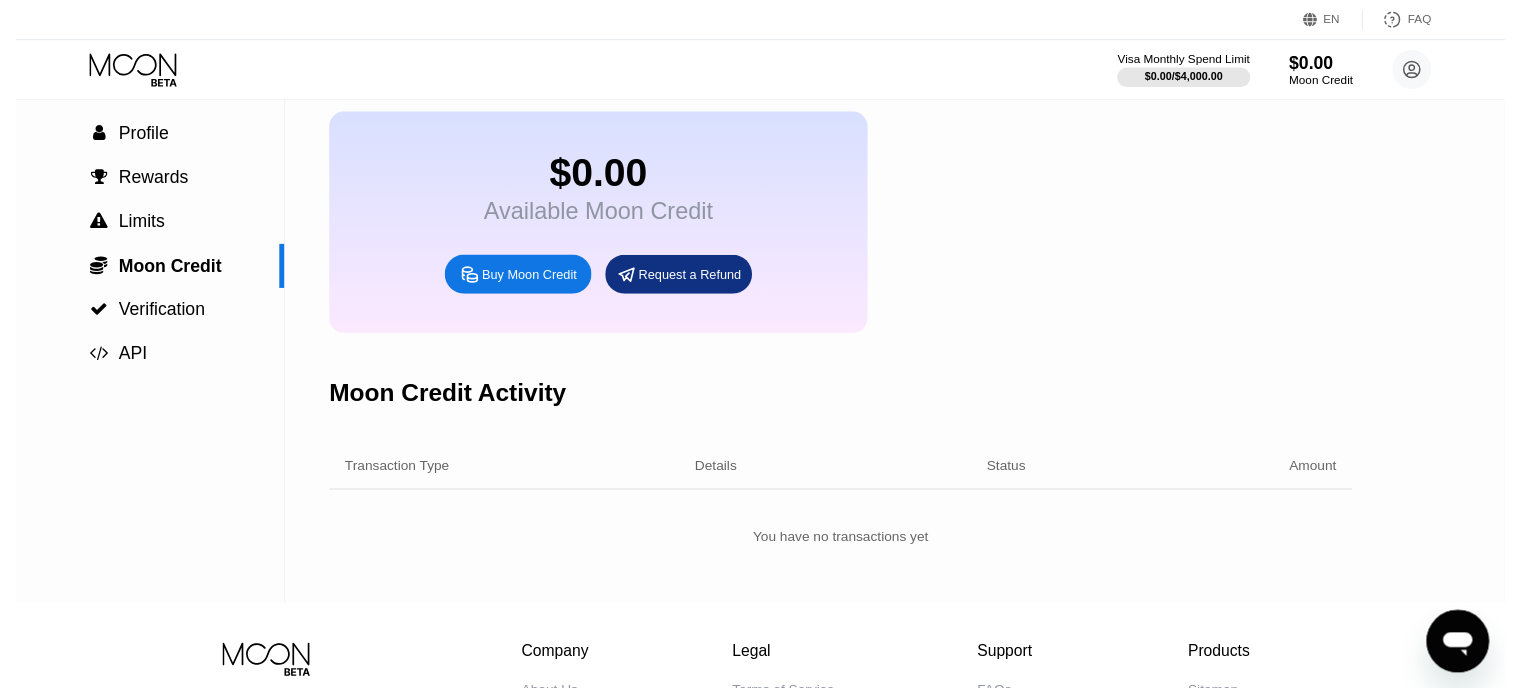 scroll, scrollTop: 0, scrollLeft: 0, axis: both 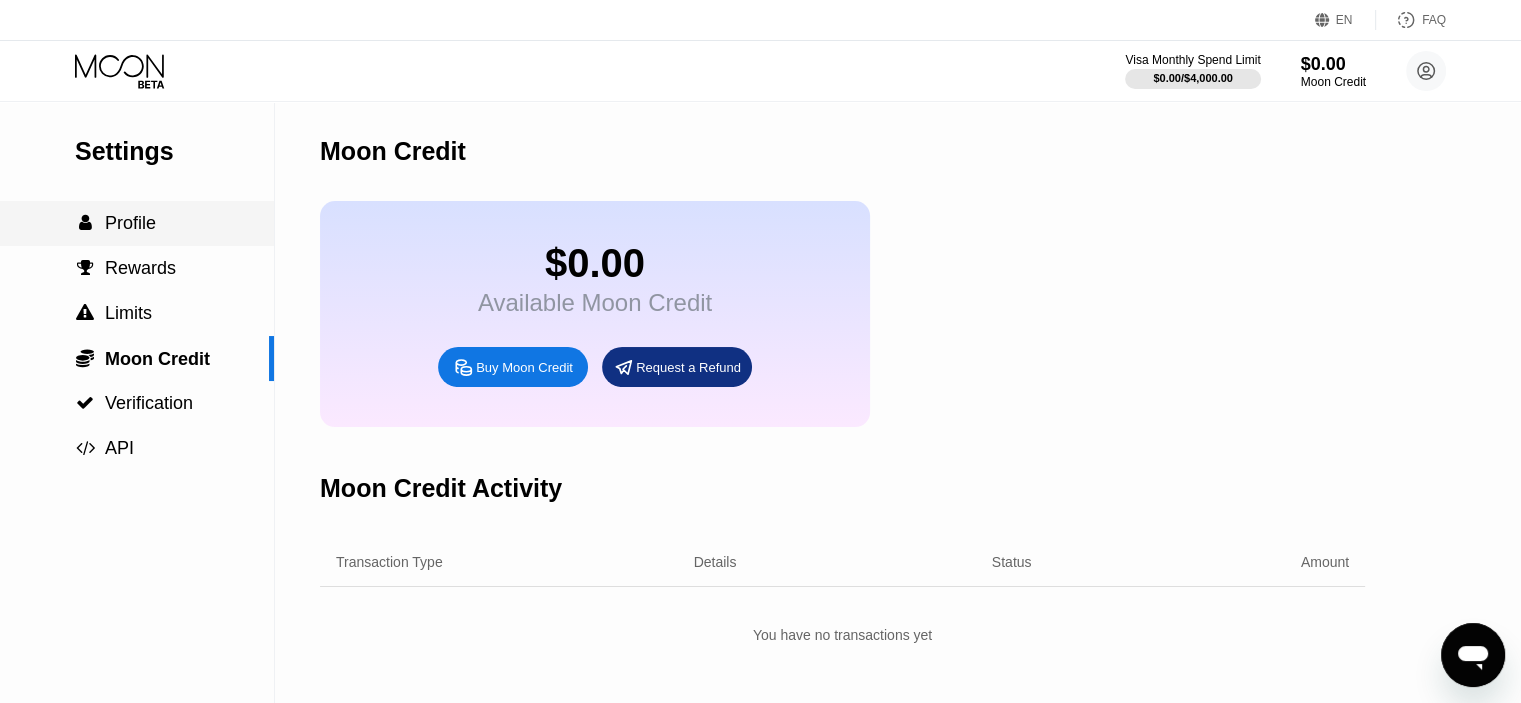 click on " Profile" at bounding box center [137, 223] 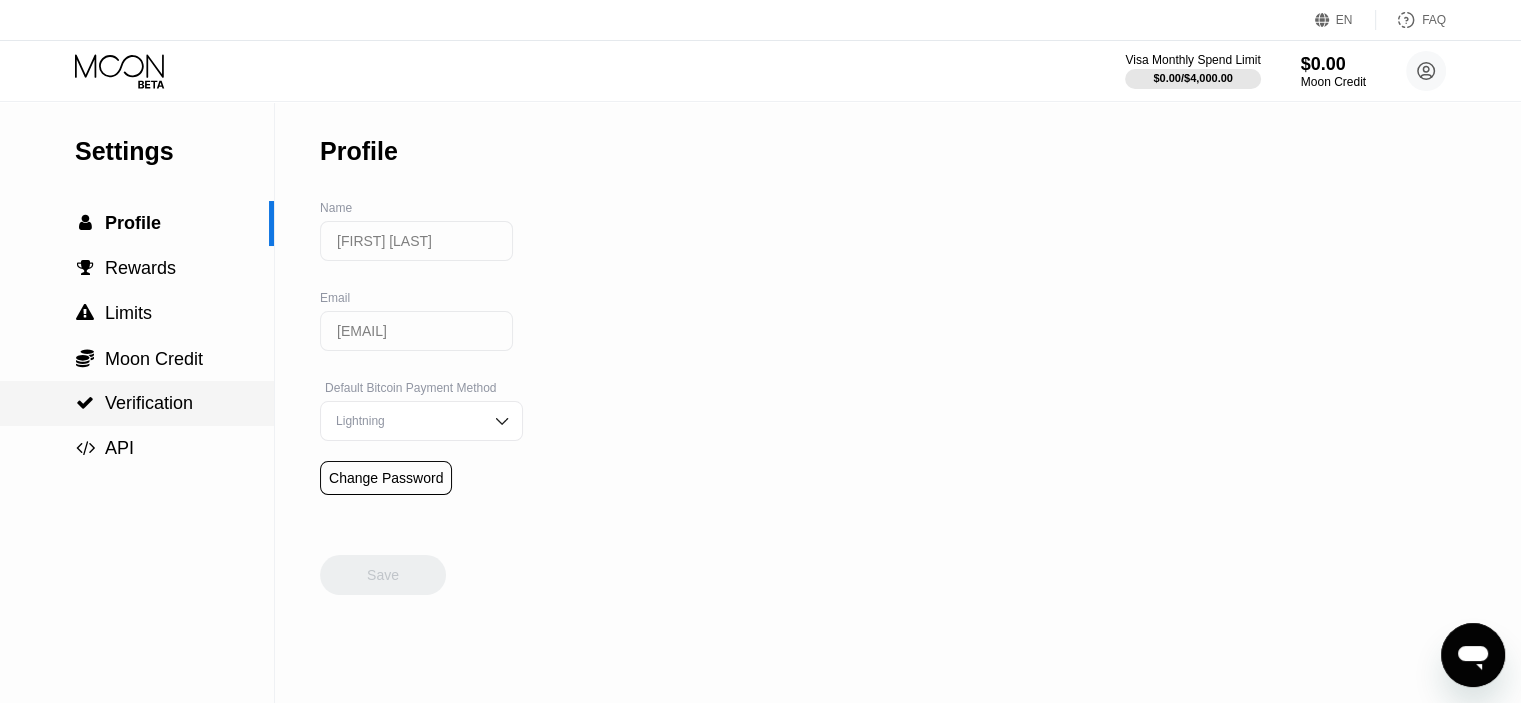 click on "Verification" at bounding box center [149, 403] 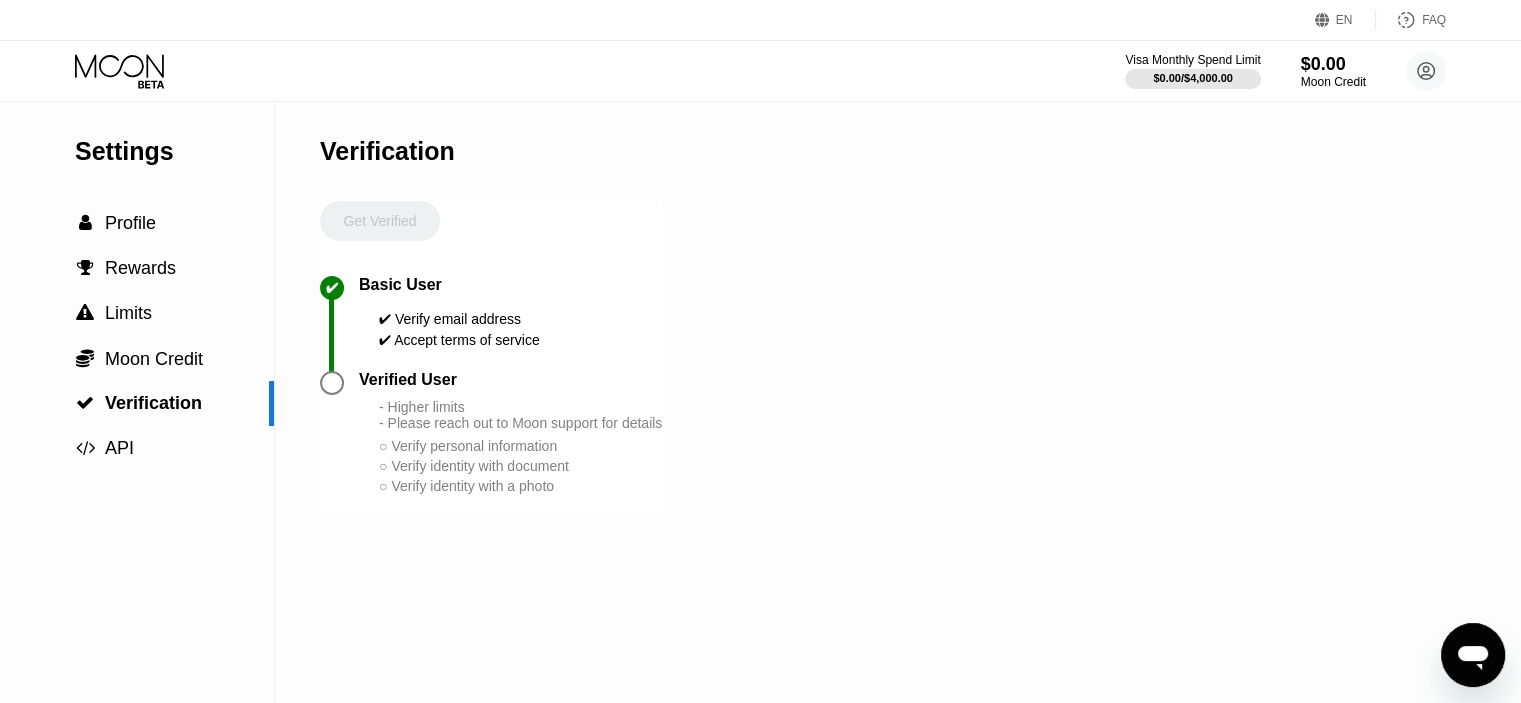 click at bounding box center [332, 383] 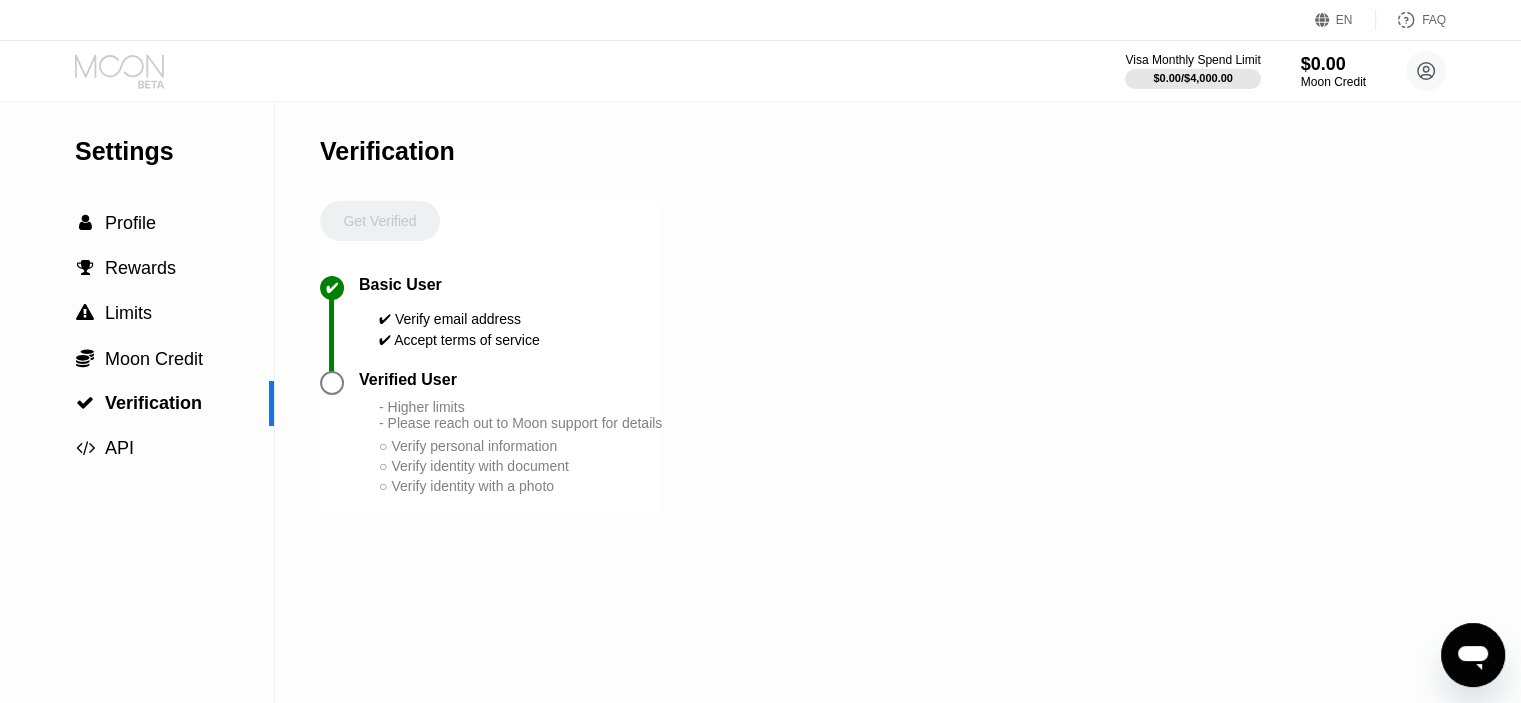 click 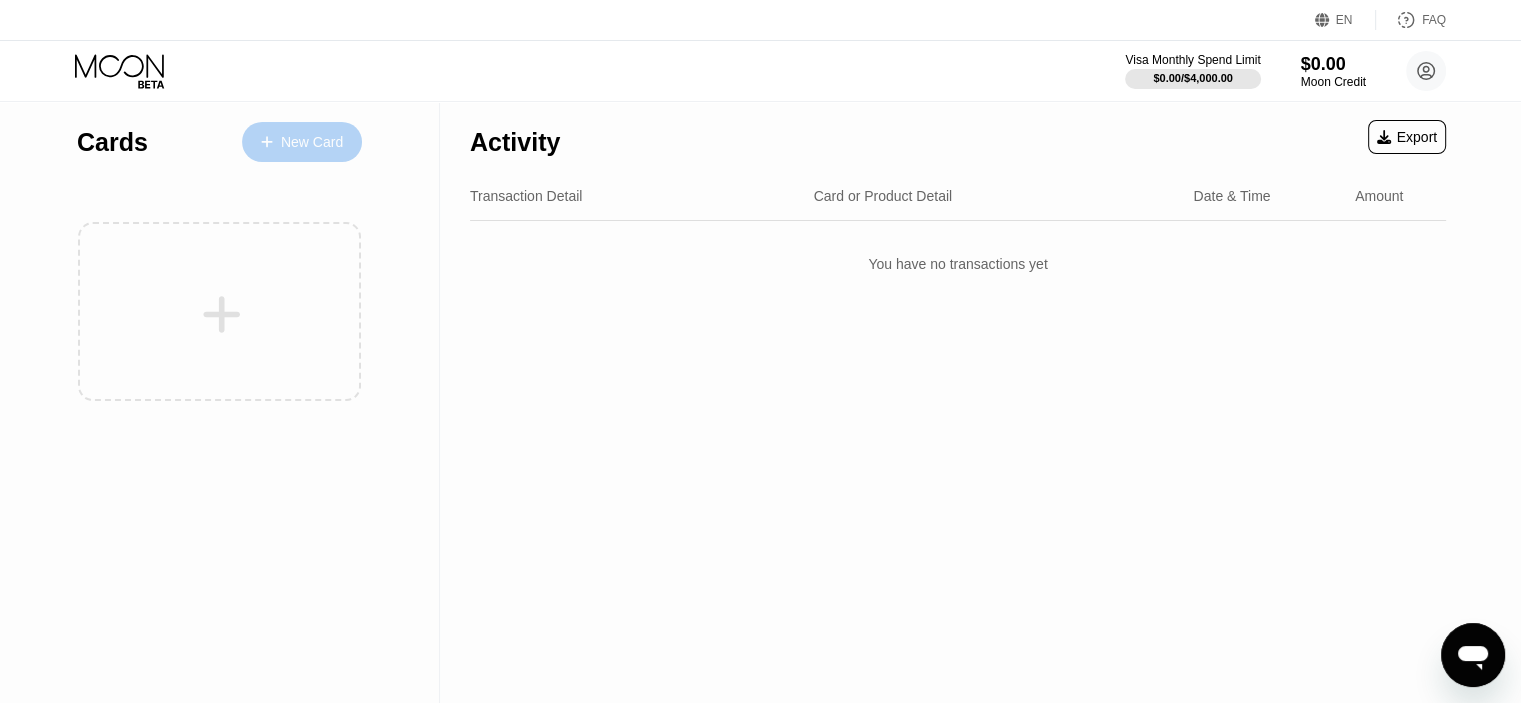 click on "New Card" at bounding box center [302, 142] 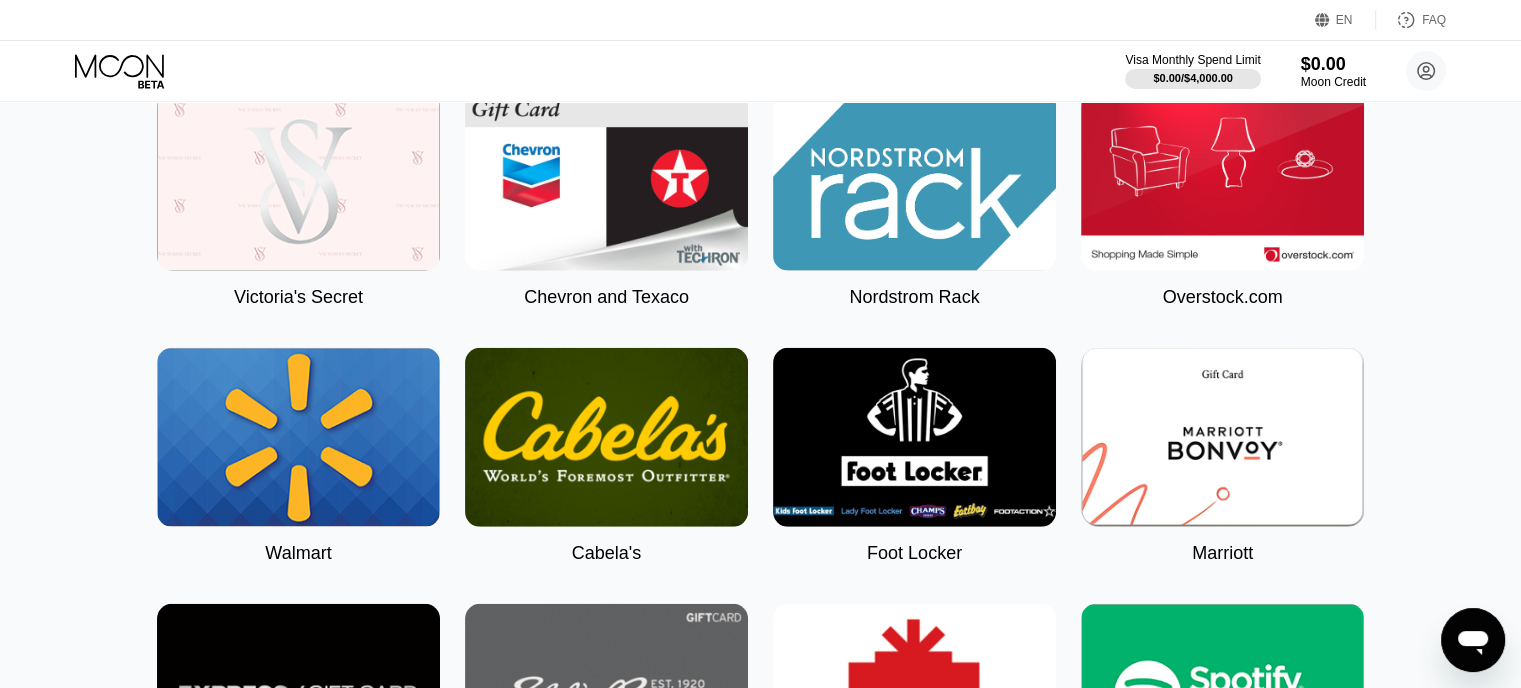scroll, scrollTop: 5700, scrollLeft: 0, axis: vertical 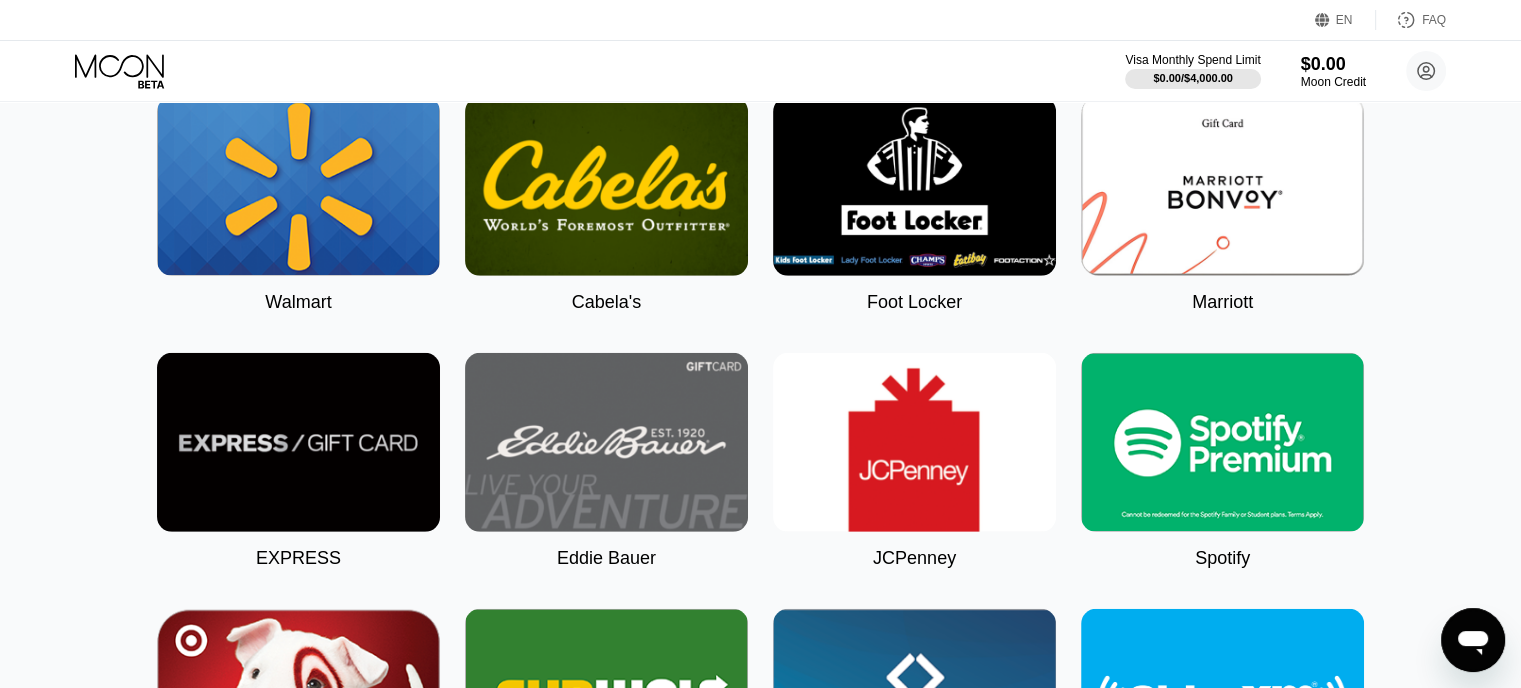 drag, startPoint x: 1324, startPoint y: 555, endPoint x: 1293, endPoint y: 547, distance: 32.01562 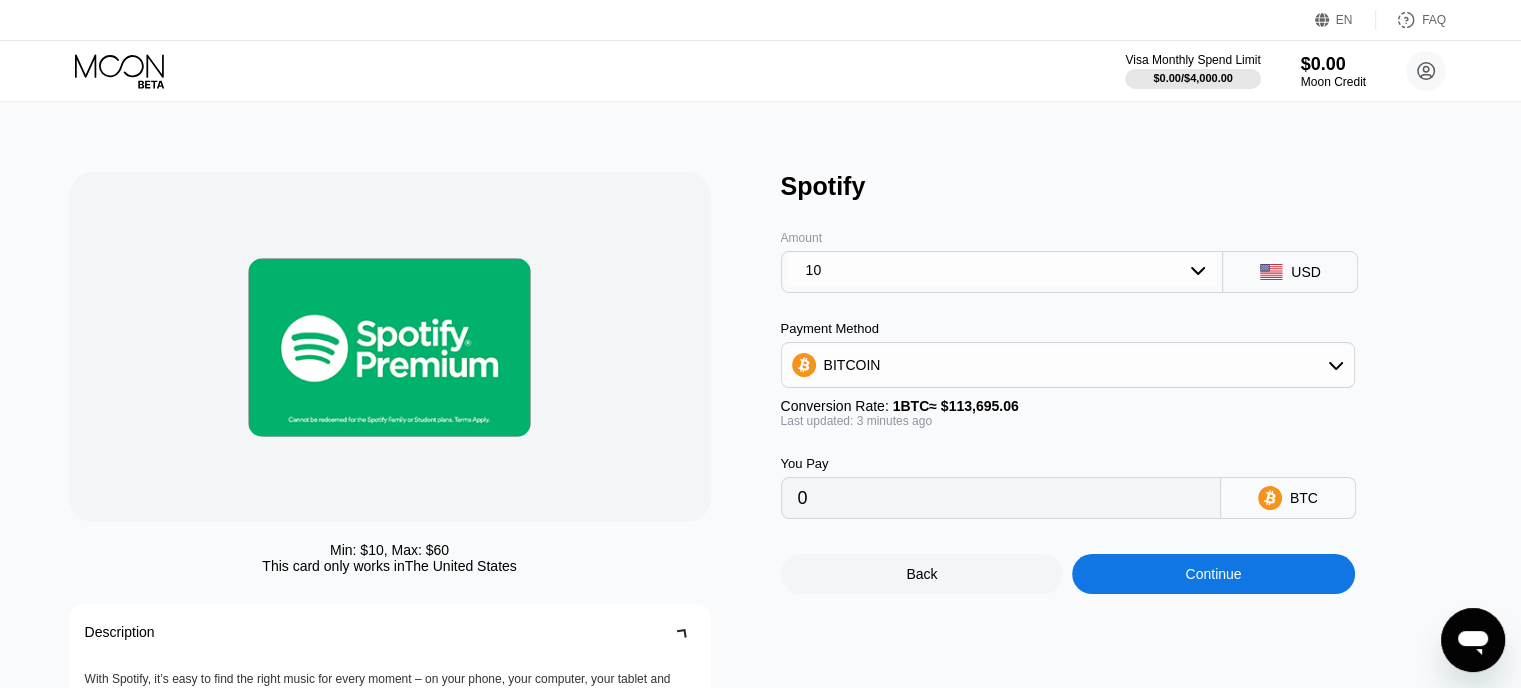scroll, scrollTop: 0, scrollLeft: 0, axis: both 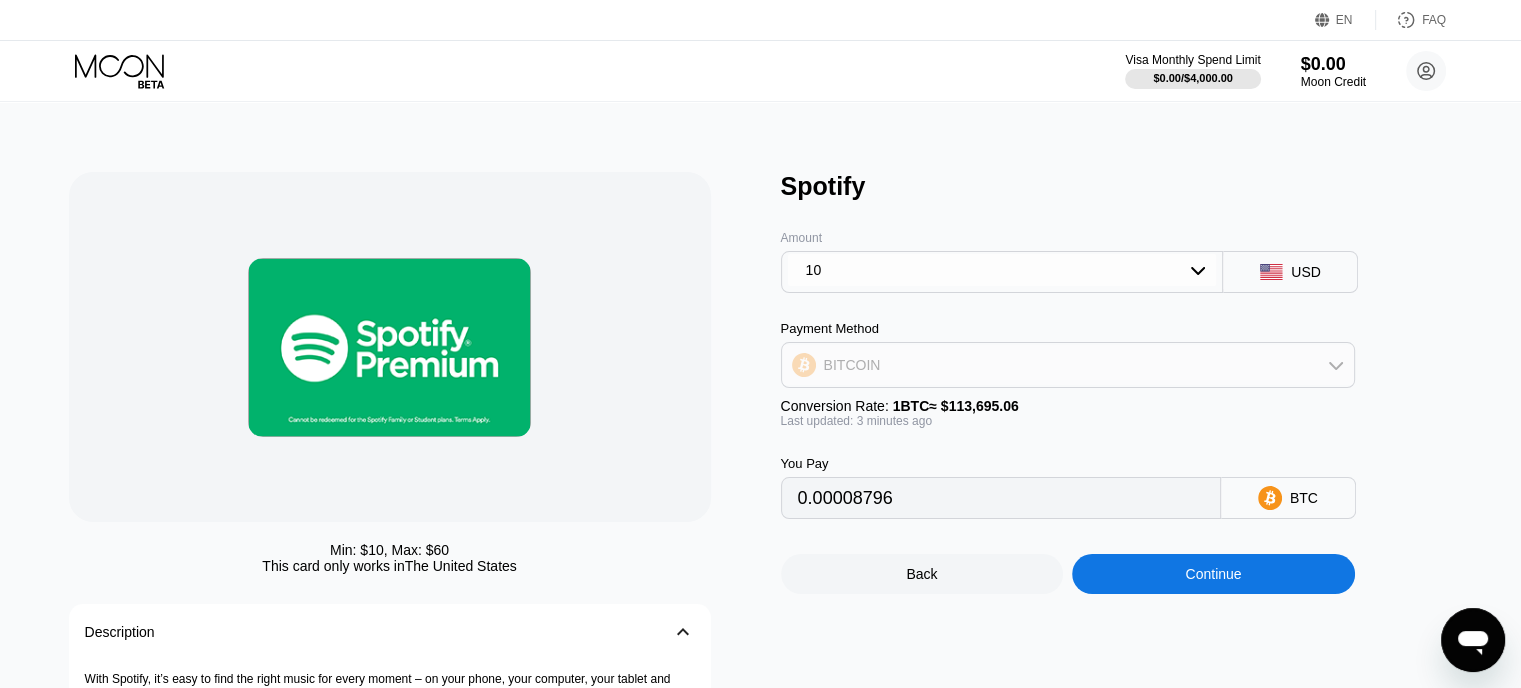 click on "BITCOIN" at bounding box center (852, 365) 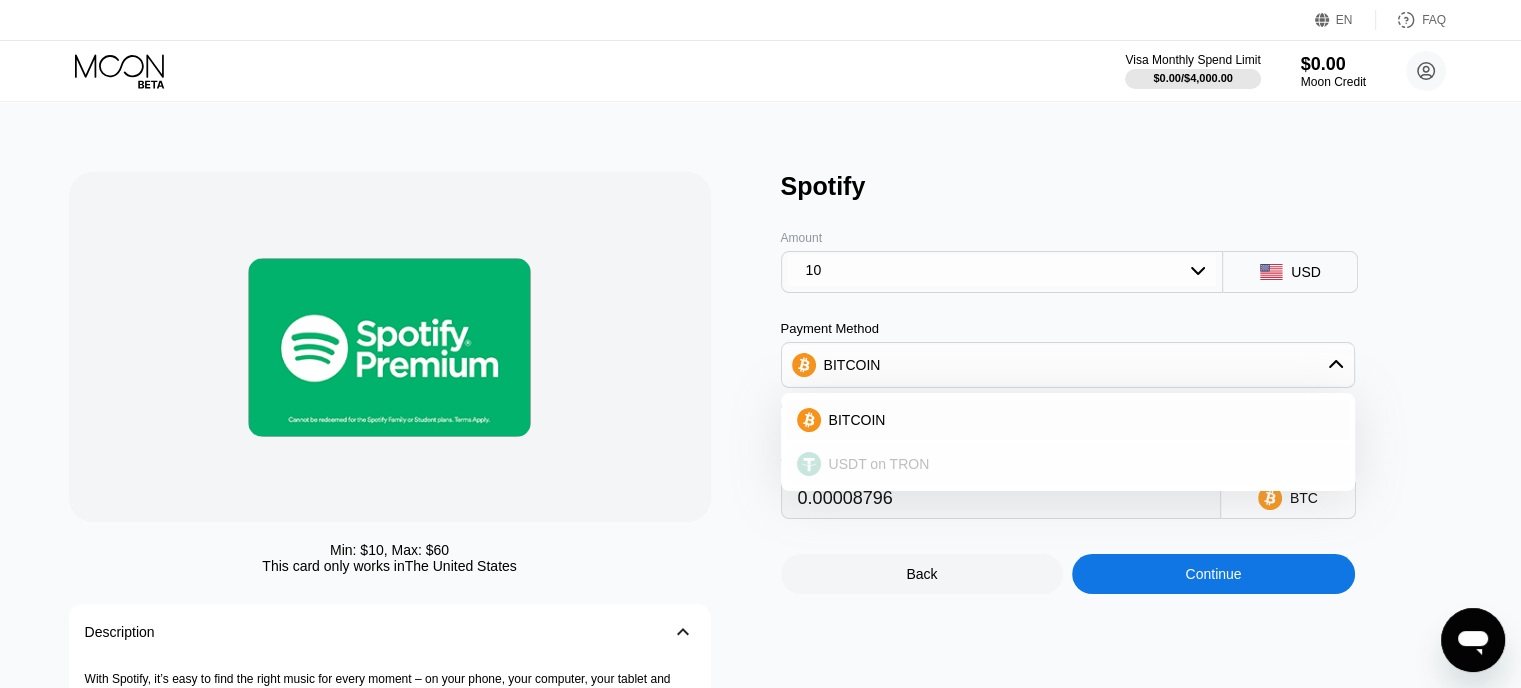 click on "USDT on TRON" at bounding box center [1068, 464] 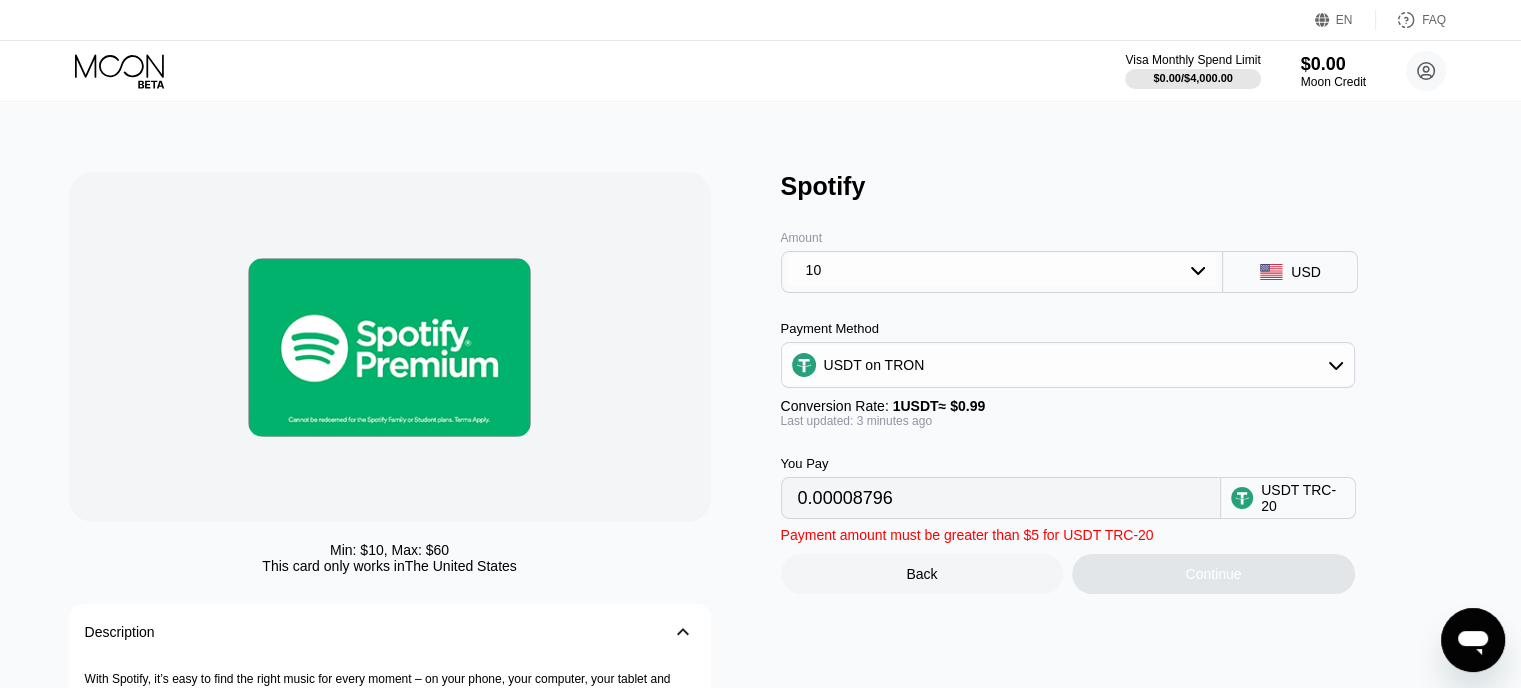 type on "10.10" 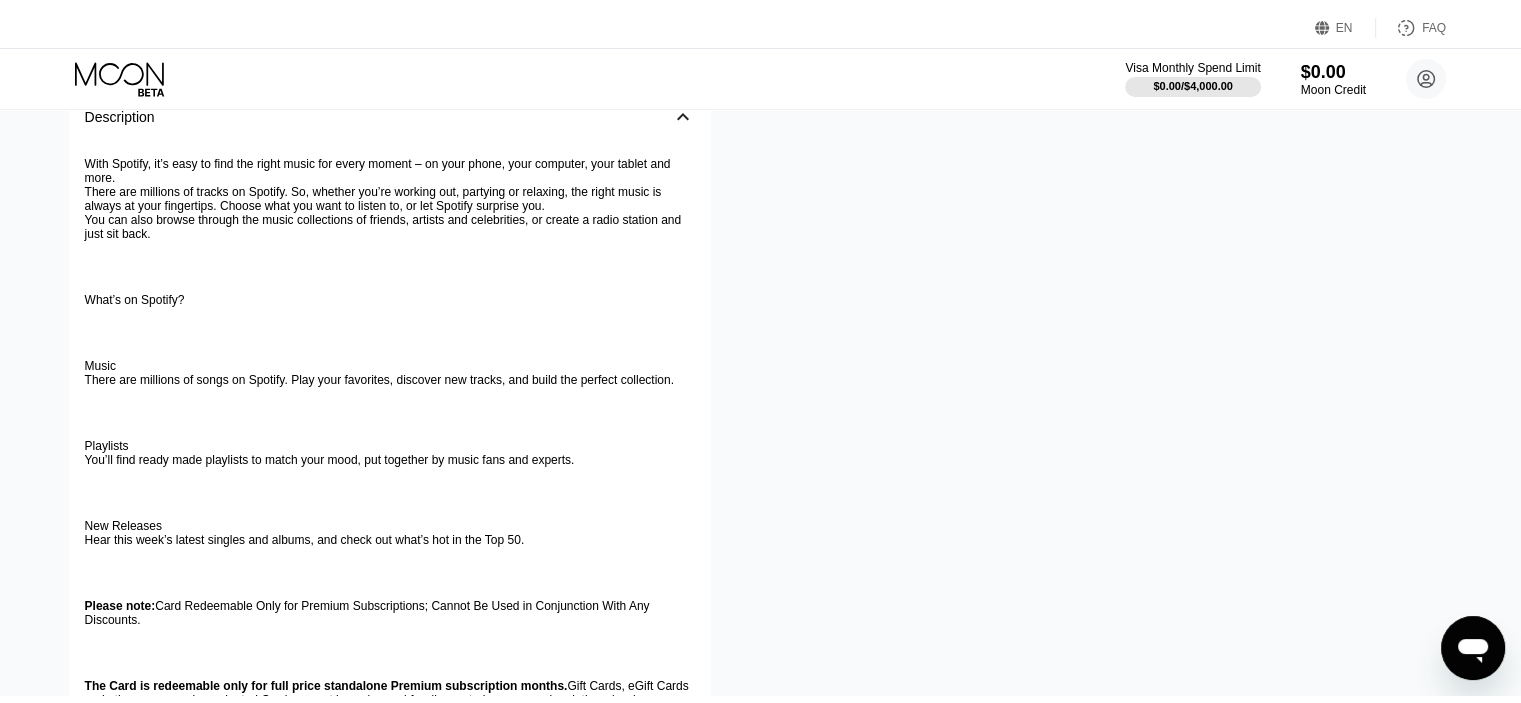 scroll, scrollTop: 0, scrollLeft: 0, axis: both 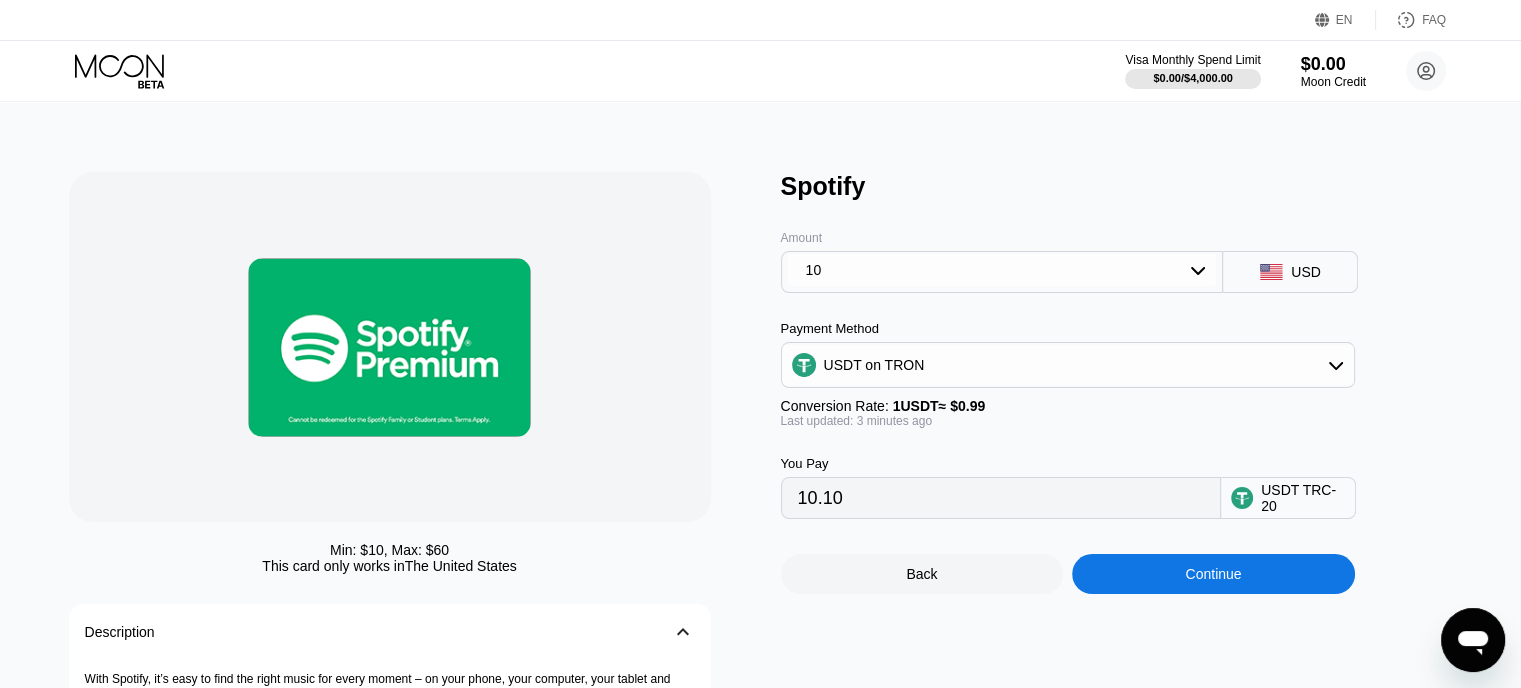 click 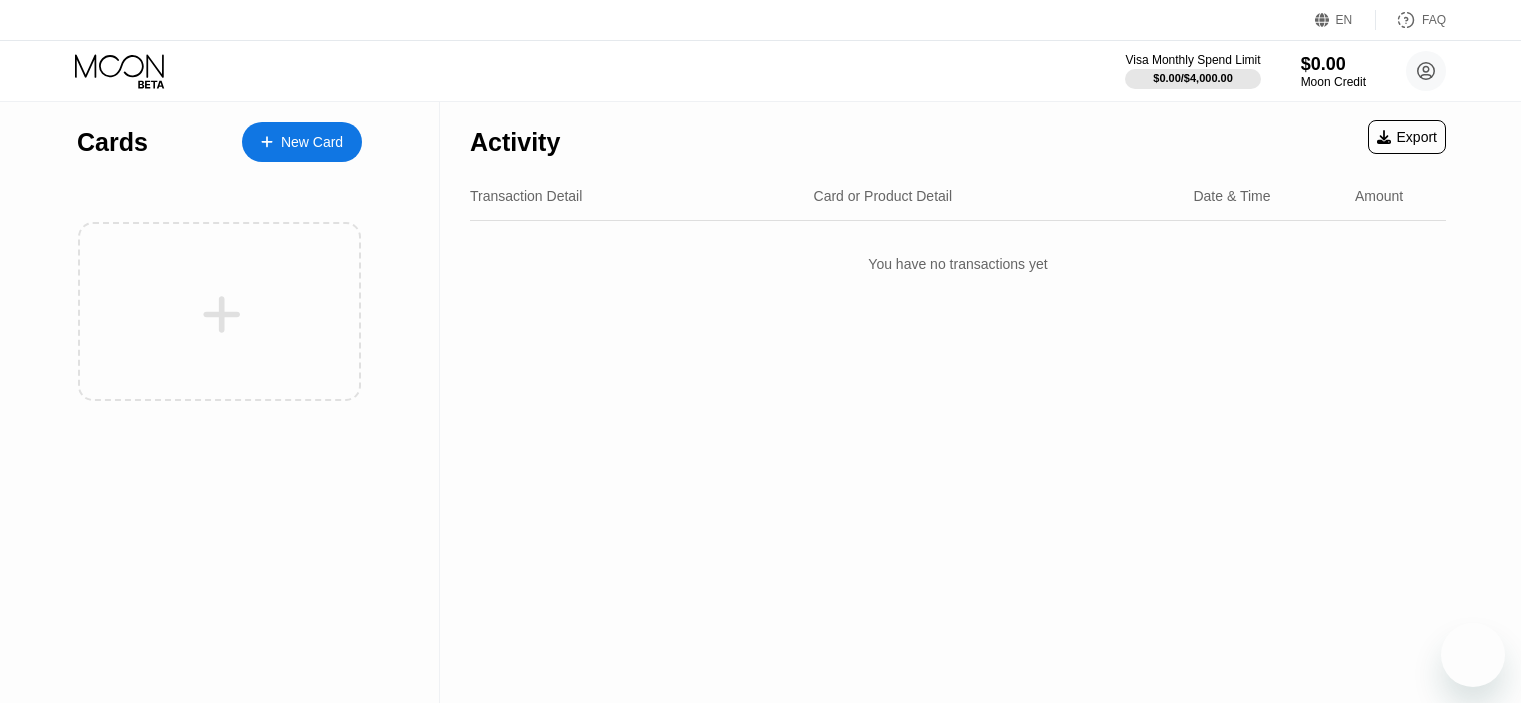 scroll, scrollTop: 0, scrollLeft: 0, axis: both 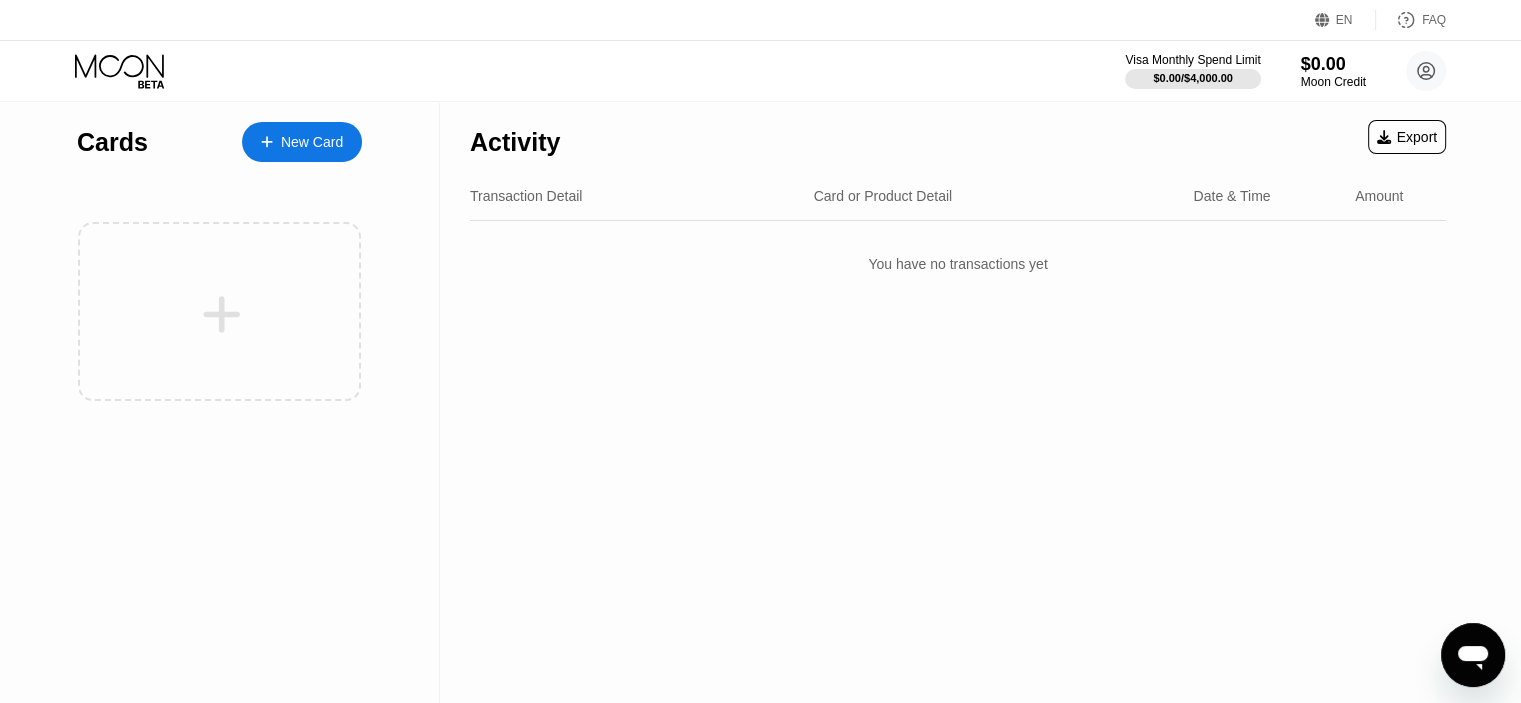 click on "Cards" at bounding box center (112, 142) 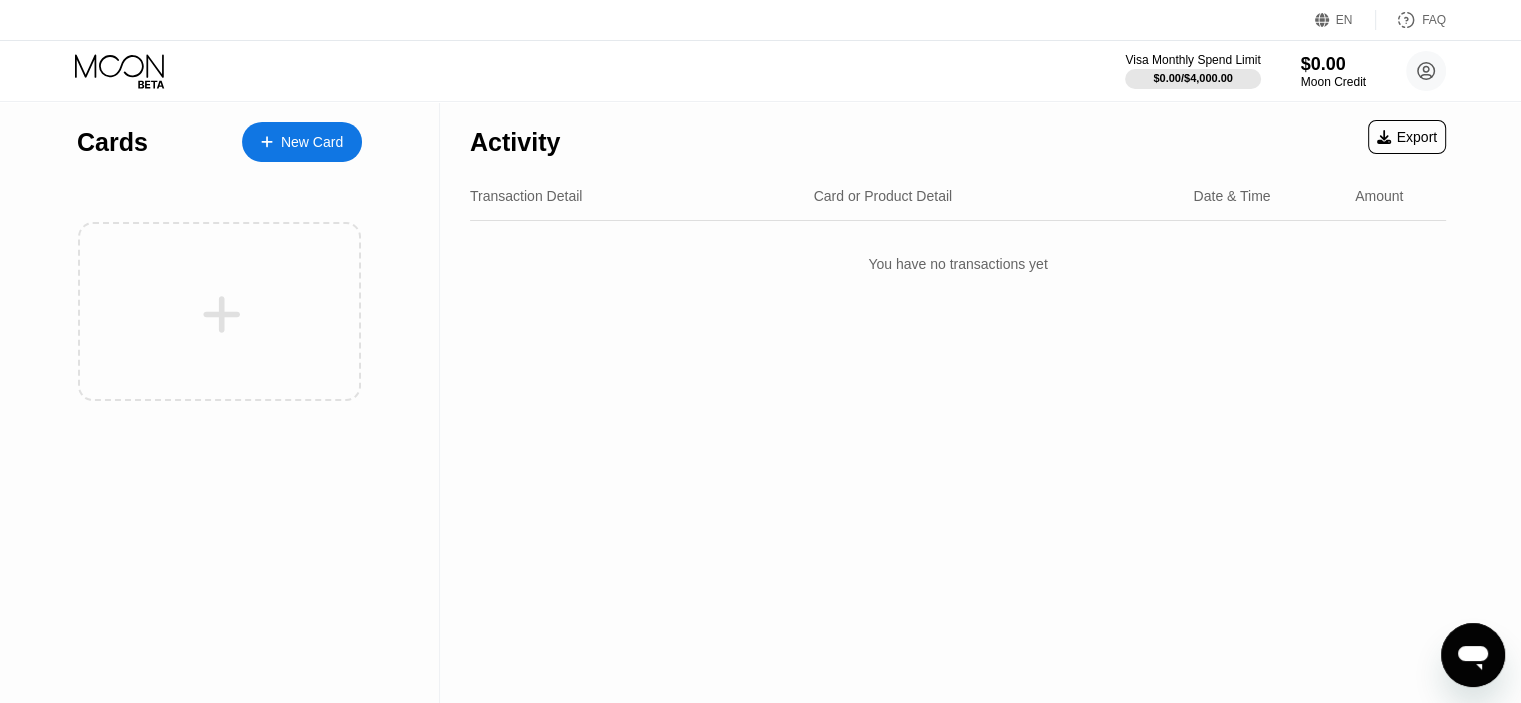 click on "Visa Monthly Spend Limit $0.00 / $4,000.00 $0.00 Moon Credit Calorine ASRILNA calorineasrilna@gmail.com  Home Settings Support Careers About Us Log out Privacy policy Terms" at bounding box center (760, 71) 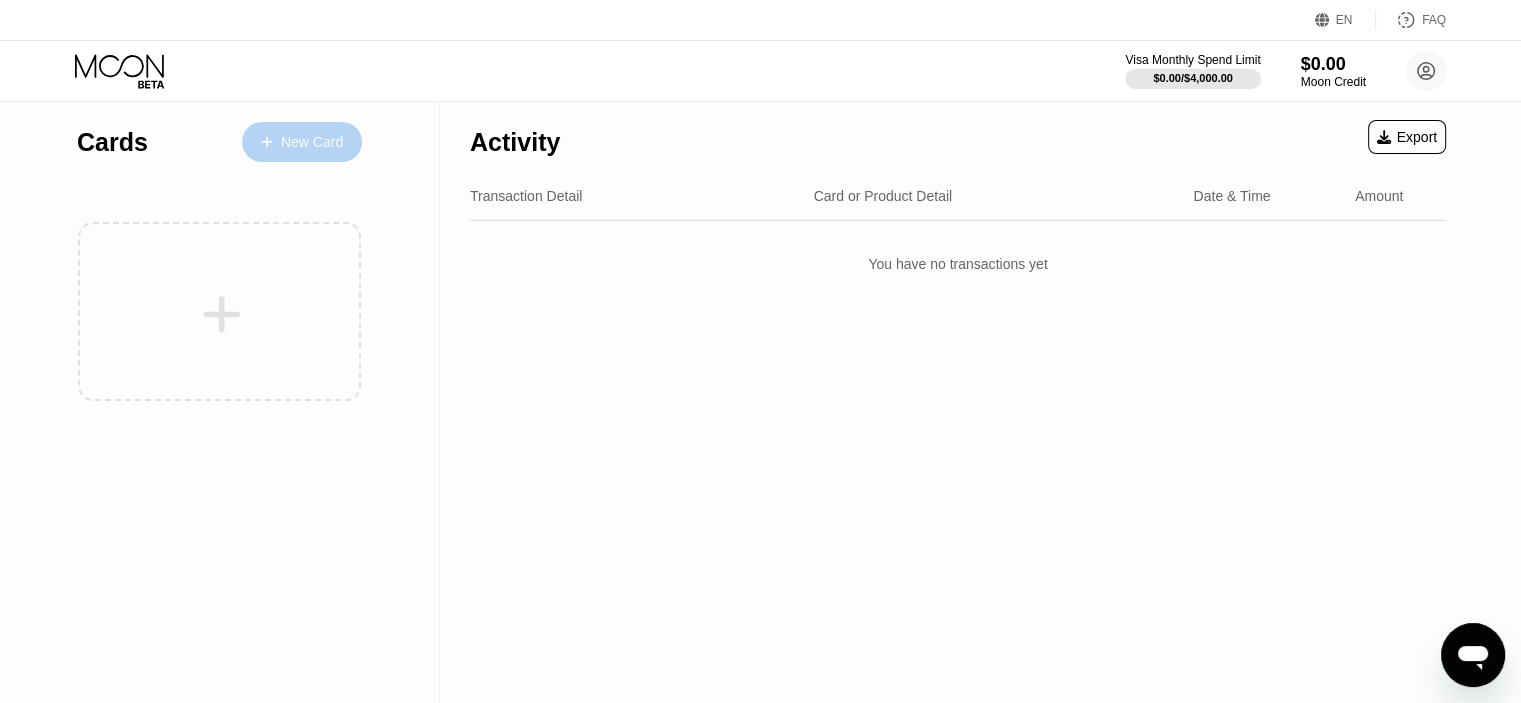 click on "New Card" at bounding box center (302, 142) 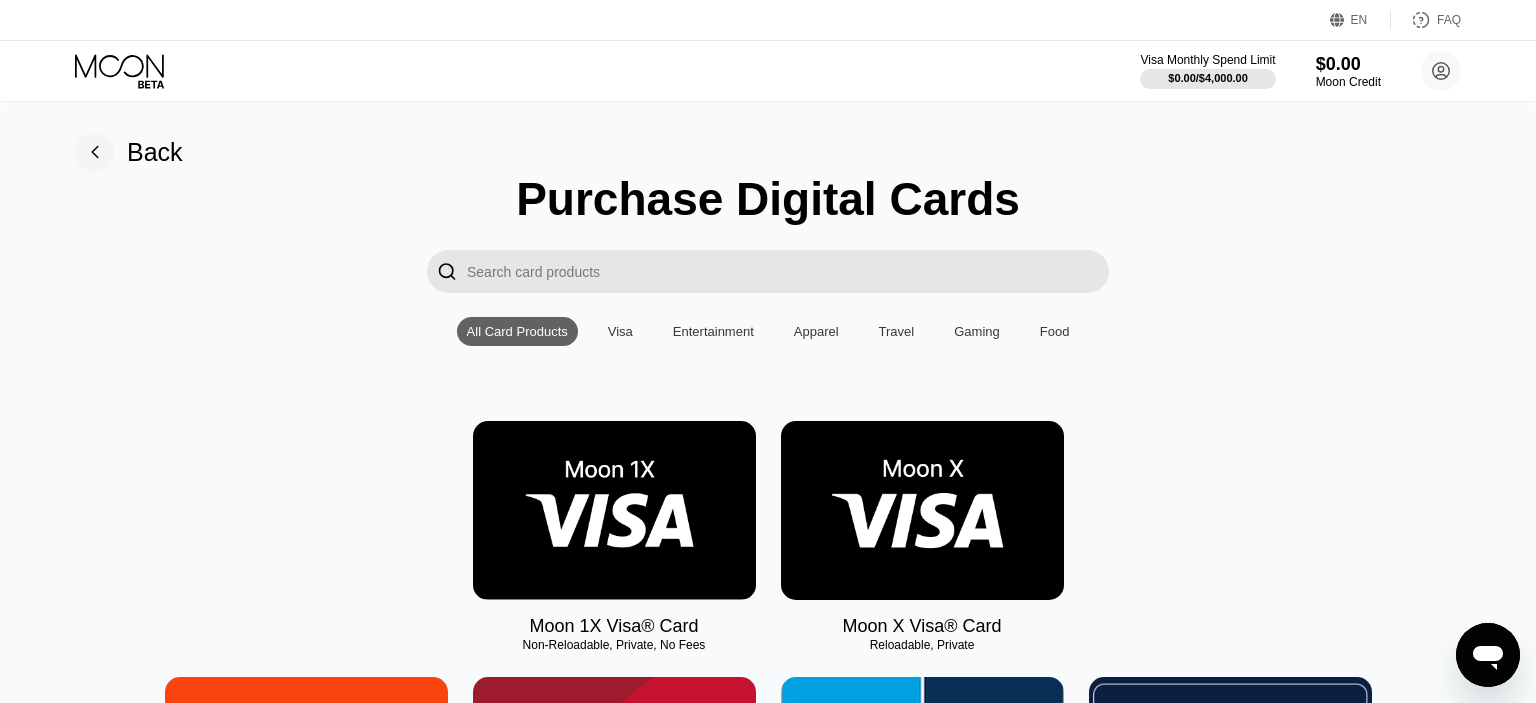 click on "Purchase Digital Cards  All Card Products Visa Entertainment Apparel Travel Gaming Food Moon 1X Visa® Card Non-Reloadable, Private, No Fees Moon X Visa® Card Reloadable, Private Nike Famous Footwear Carter's MLB Shop Nintendo Guitar Center Nordstrom Ann Taylor GAP Google Play HULU Petco Uber Eats GameStop TJ Maxx Athleta Xbox US Bass Pro Shops® Burlington SHOWTIME® Pottery Barn P.C. Richard and Son Aéropostale Sling TV Fanatics Crate and Barrel Macy's Paramount+ Kigso Games US Jiffy Lube® Sephora US Dick's Sporting Goods DSW Roblox Twitch L.L. Bean Lowe's NHL Shop The Children's Place Applebee’s® TIDAL Nautica Big Lots Marshalls Amazon Harry's REI Guess Staples US Hotels.com US PlayStation®Store Bath & Body Works Dollar Shave Club DoorDash The Home Depot® H&M Homesense NBA Store AMC Theatres® Office Depot® StubHub Michaels Williams-Sonoma Airbnb EA Play  Zappos.com Groupon Saks Fifth Avenue Kohl’s US Adidas Wayfair US Old Navy Tommy Bahama HomeGoods PetSmart eBay Victoria's Secret Walmart" at bounding box center [768, 3476] 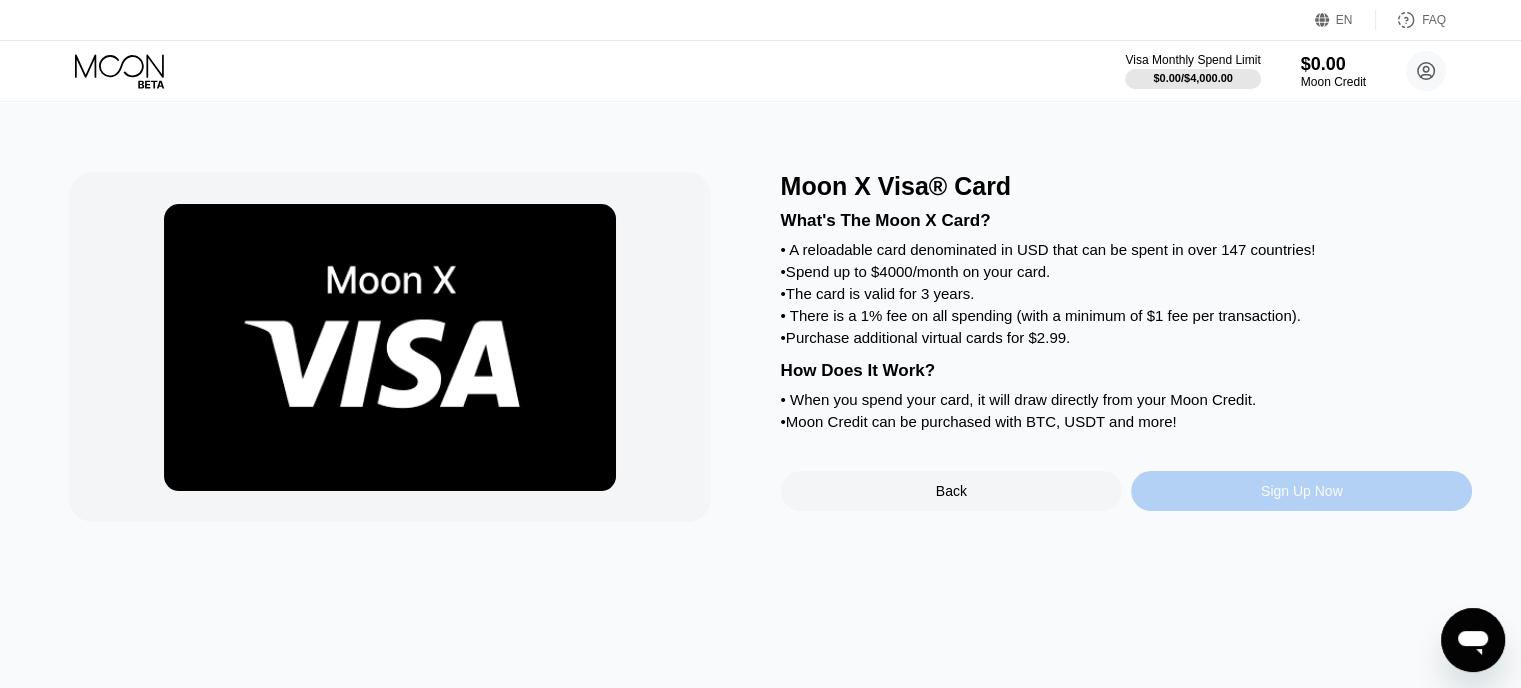 click on "Sign Up Now" at bounding box center (1301, 491) 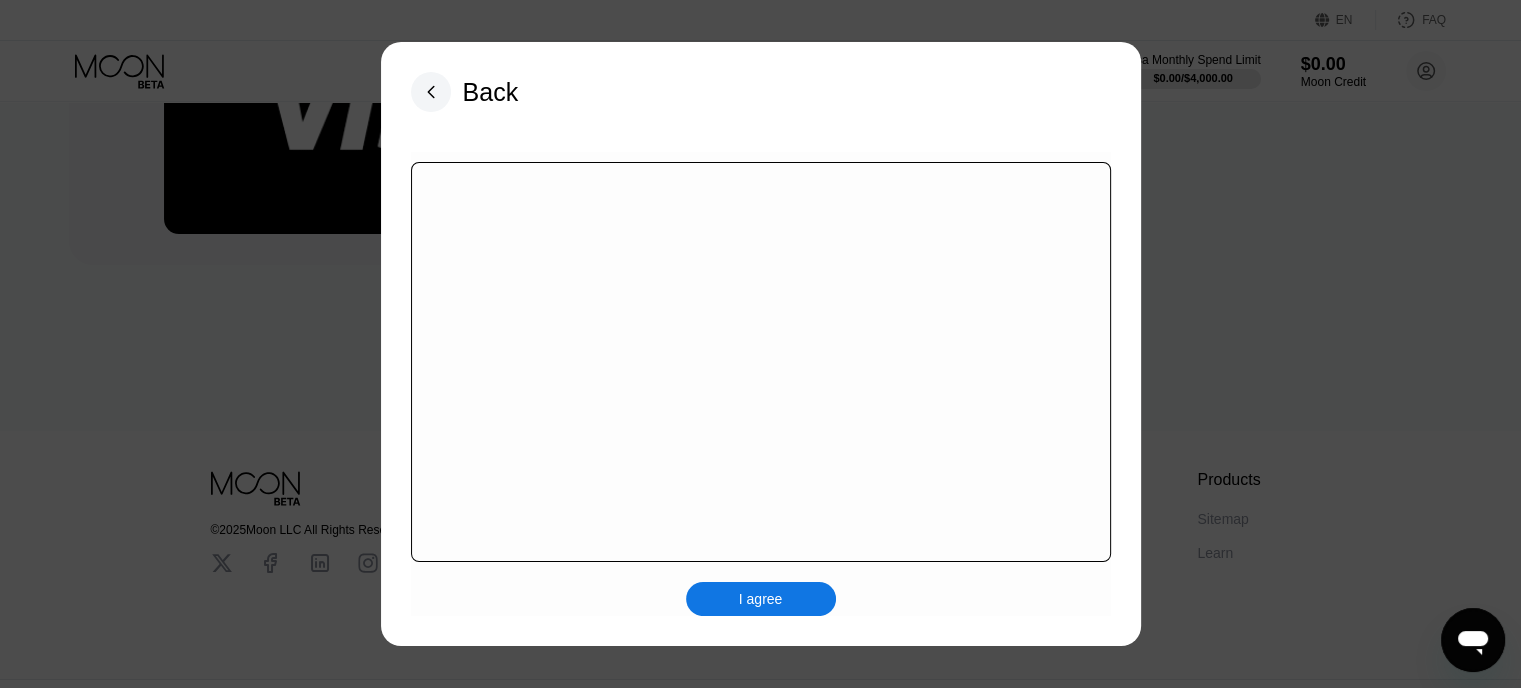 scroll, scrollTop: 304, scrollLeft: 0, axis: vertical 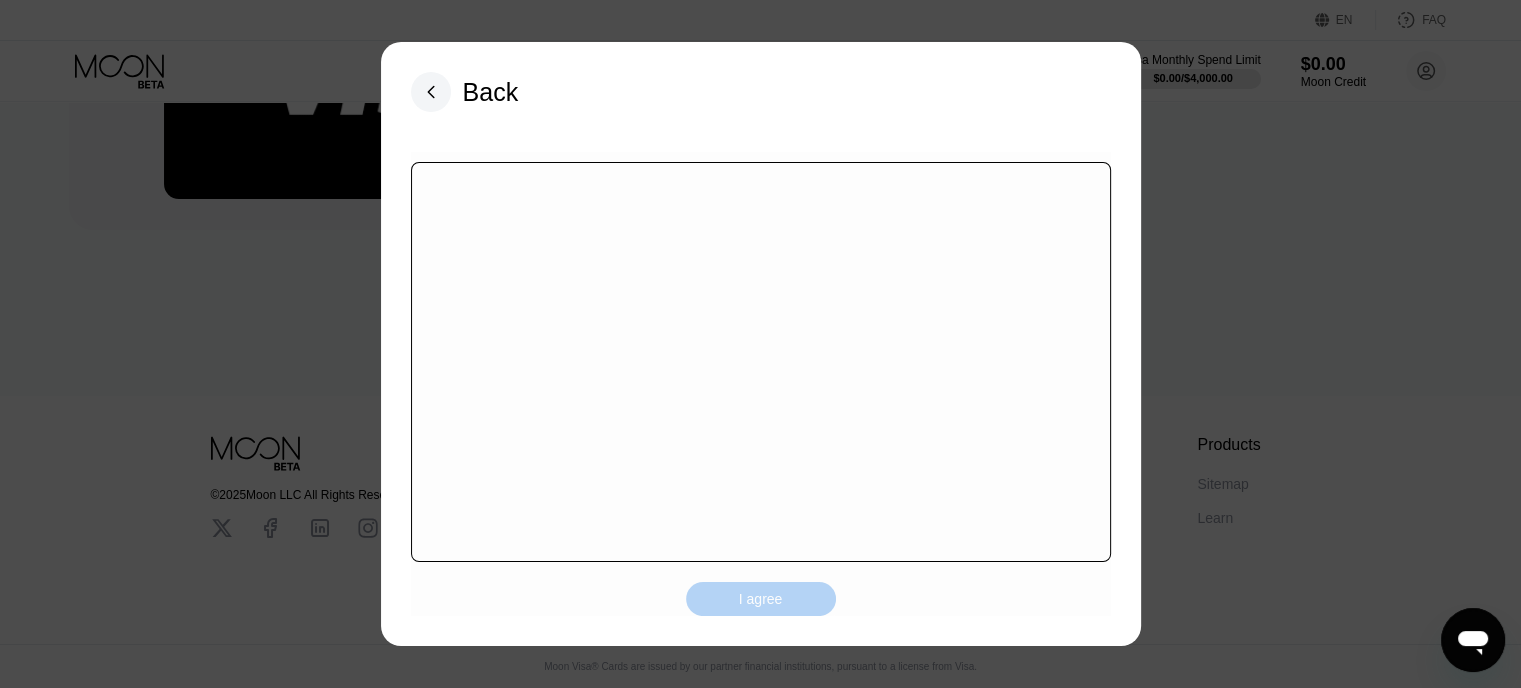 click on "I agree" at bounding box center [761, 599] 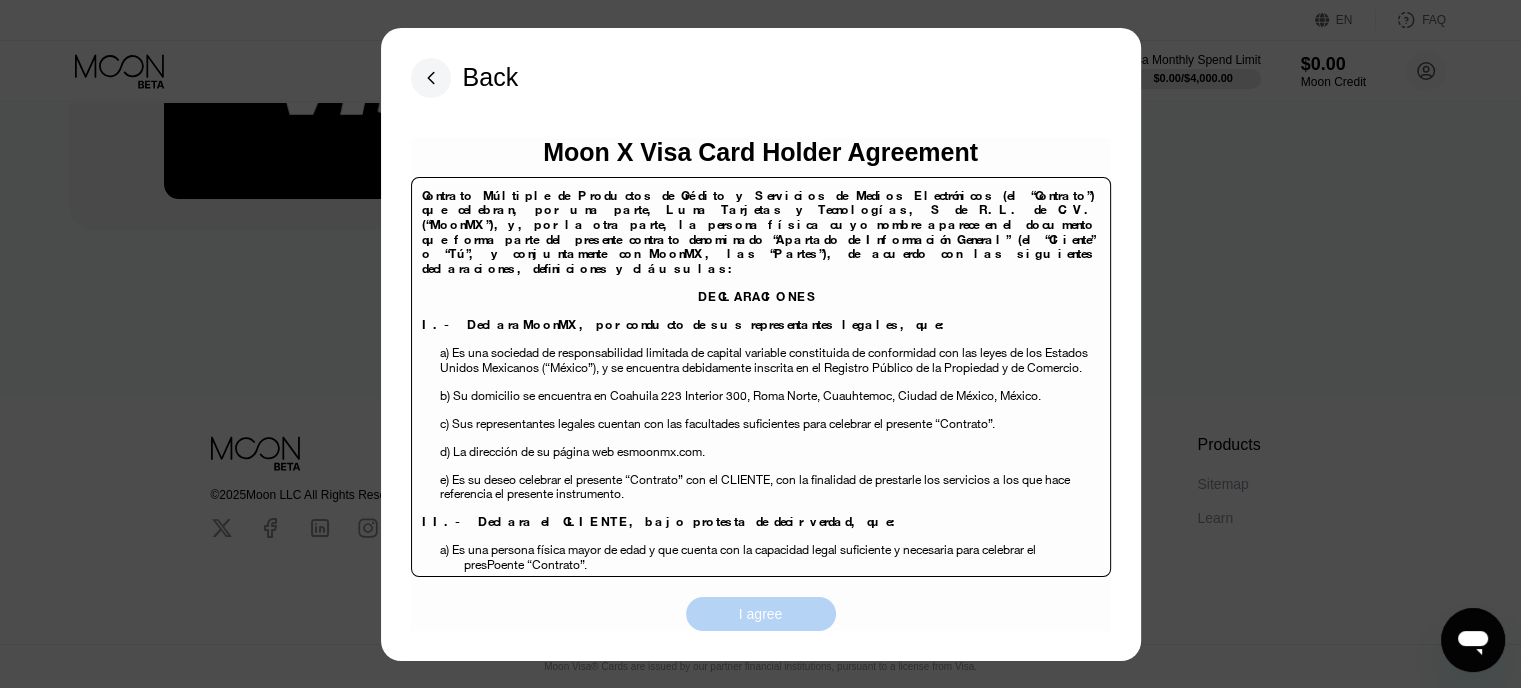 click on "I agree" at bounding box center (761, 614) 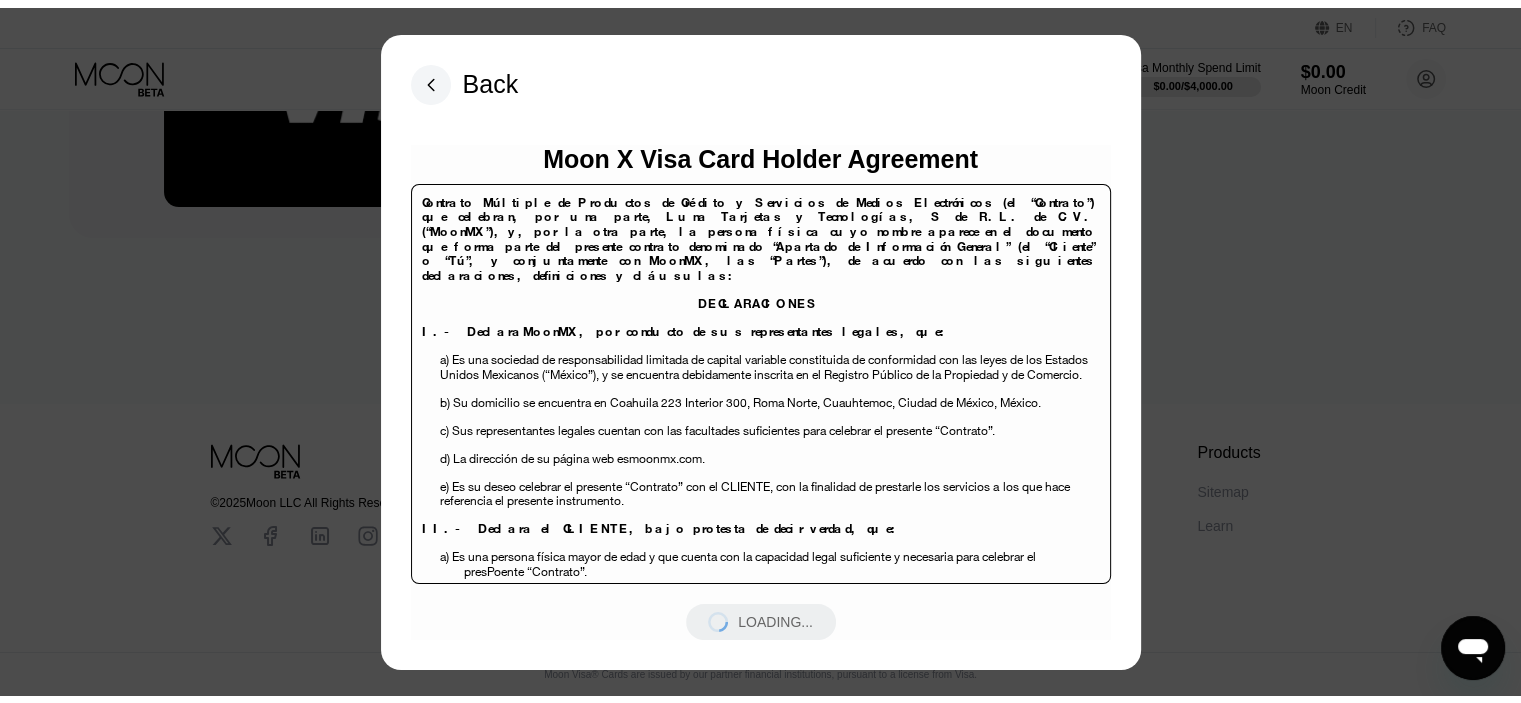 scroll, scrollTop: 0, scrollLeft: 0, axis: both 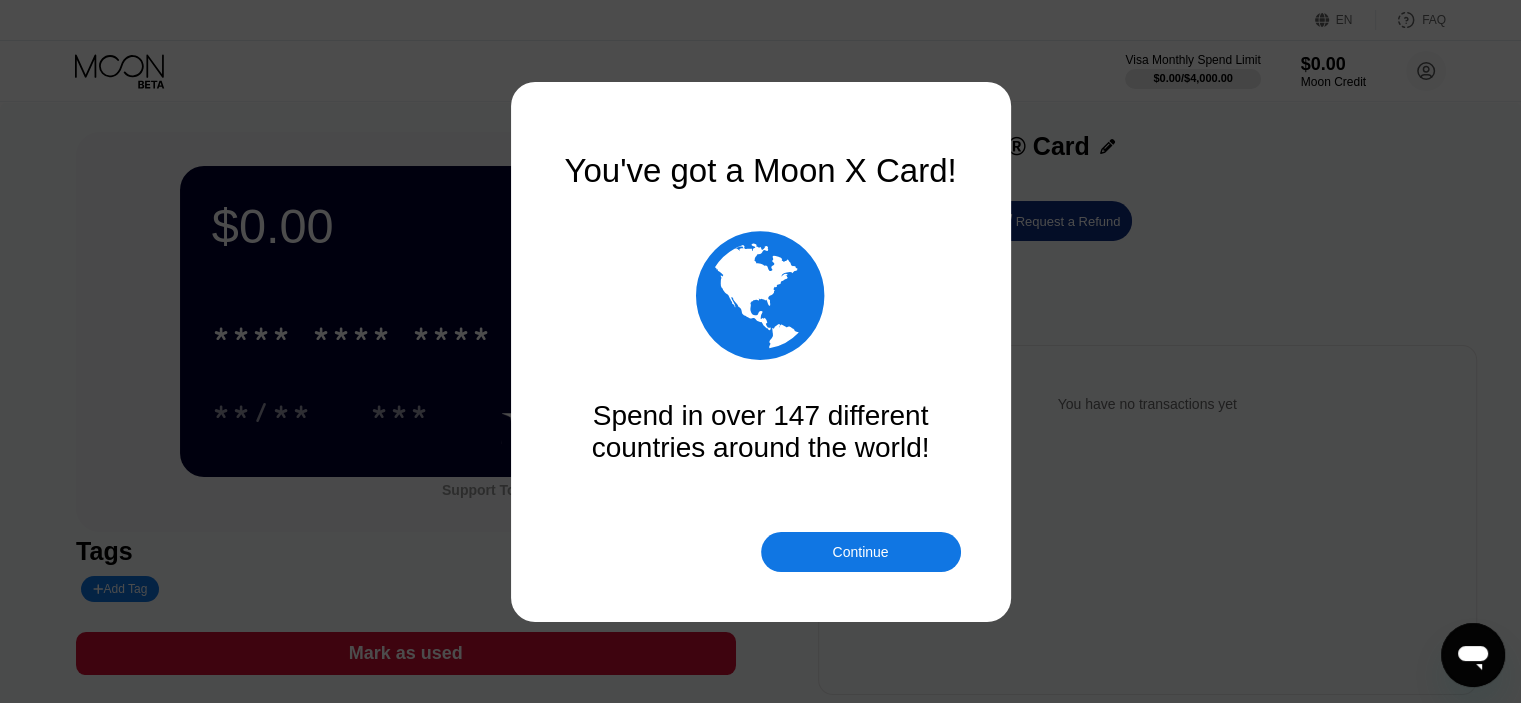 click on "Continue" at bounding box center [860, 552] 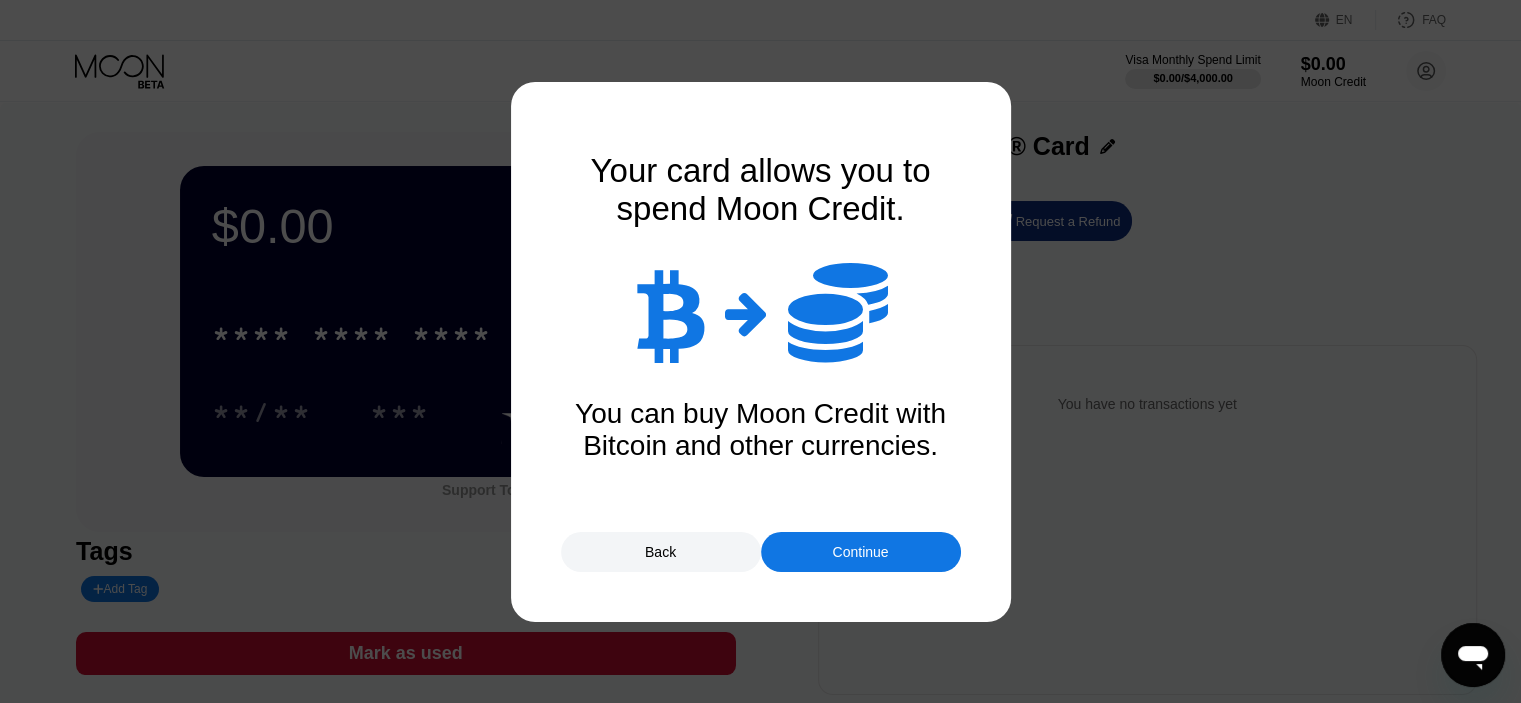 click on "Continue" at bounding box center (860, 552) 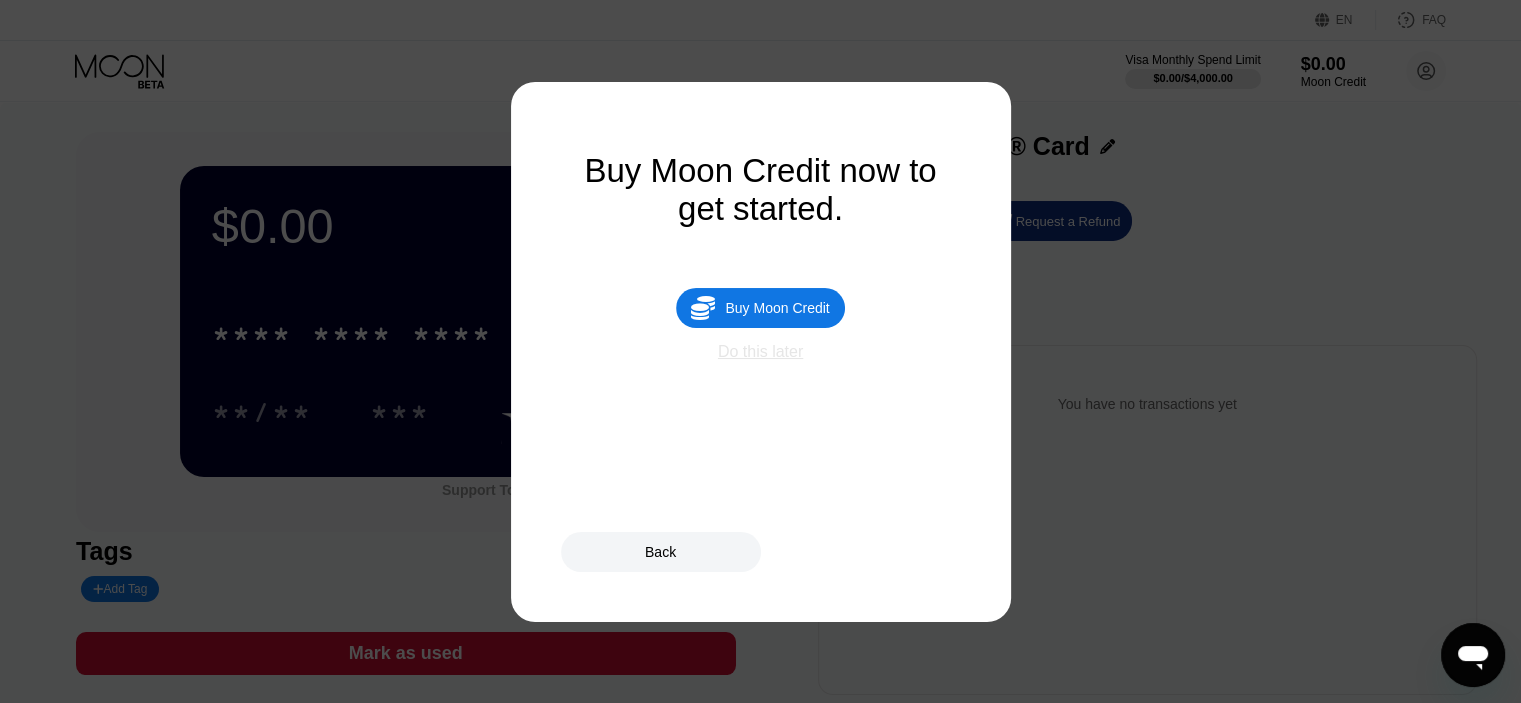 click on "Do this later" at bounding box center (760, 352) 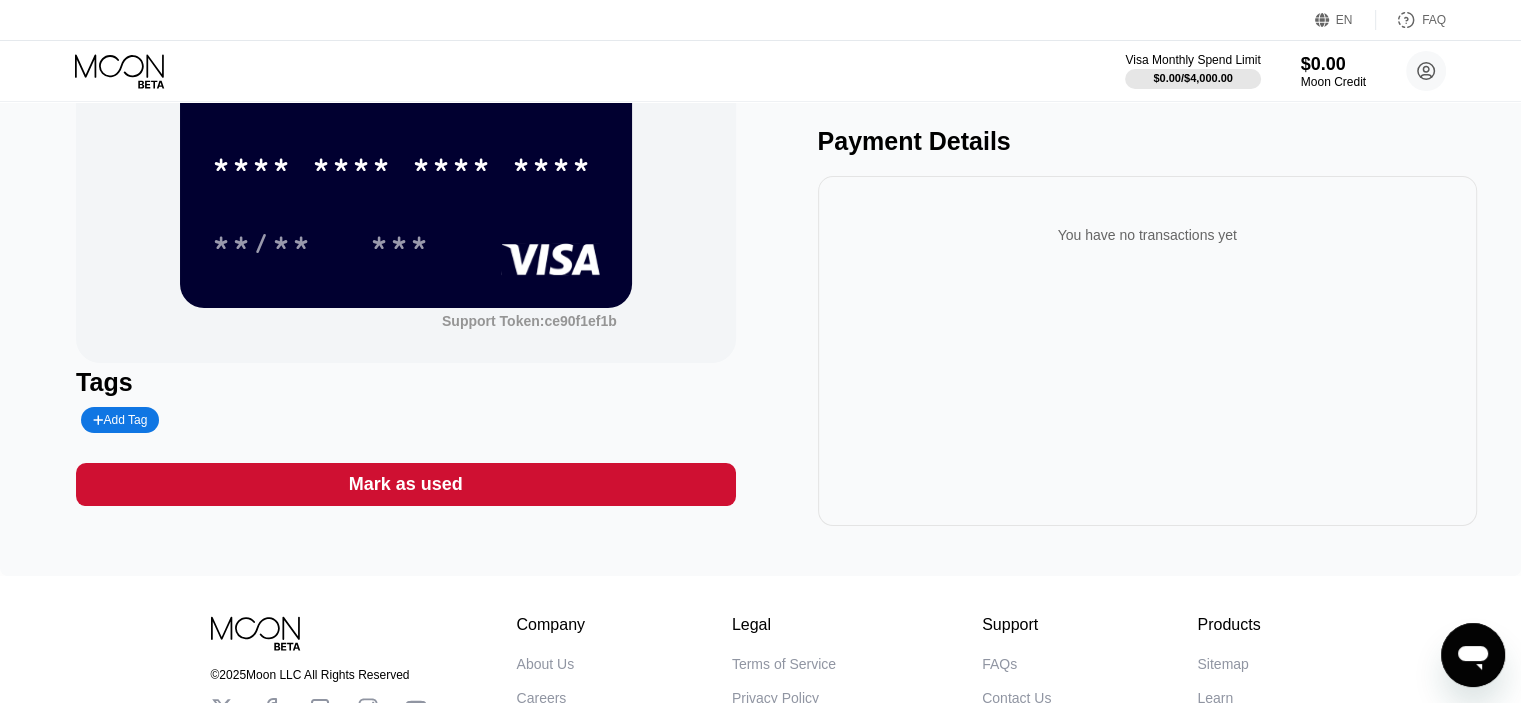 scroll, scrollTop: 0, scrollLeft: 0, axis: both 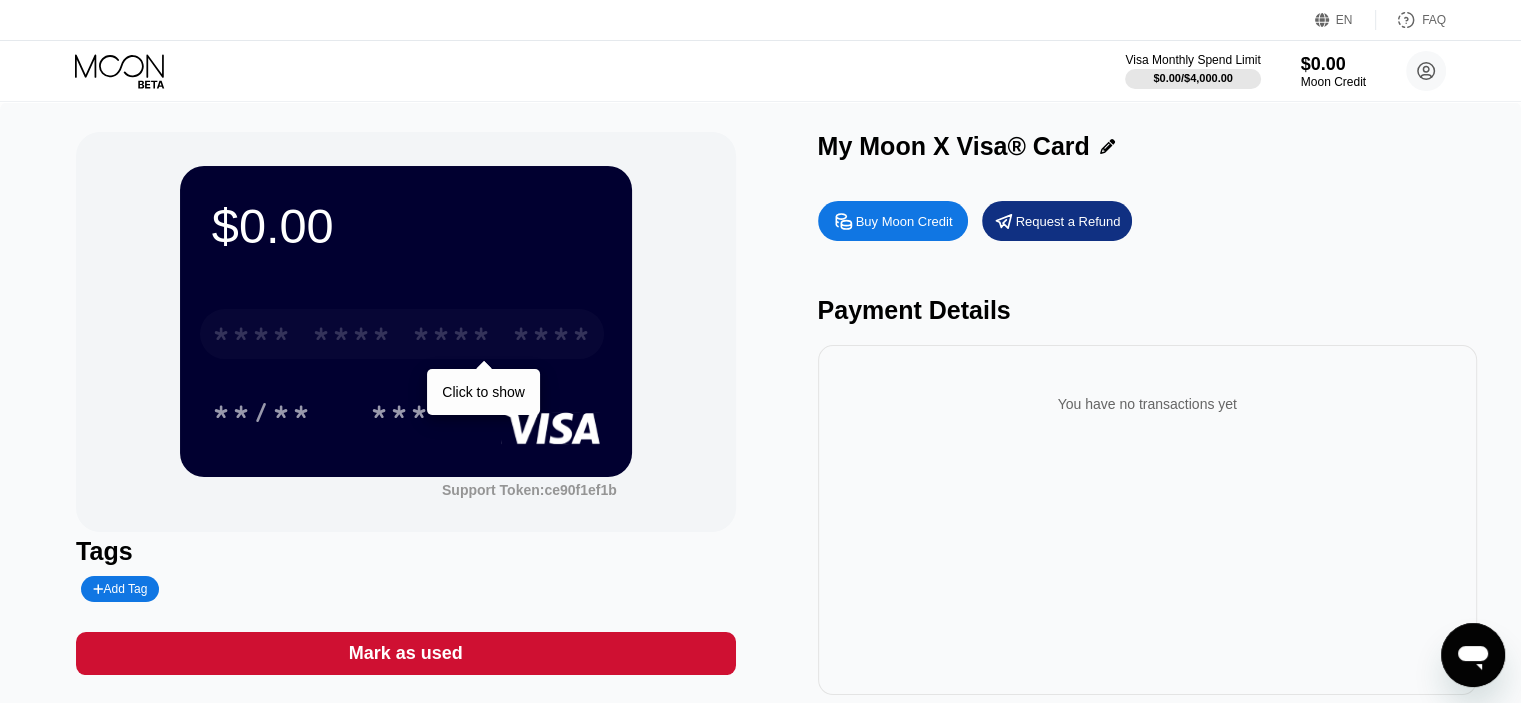 click on "* * * *" at bounding box center [452, 337] 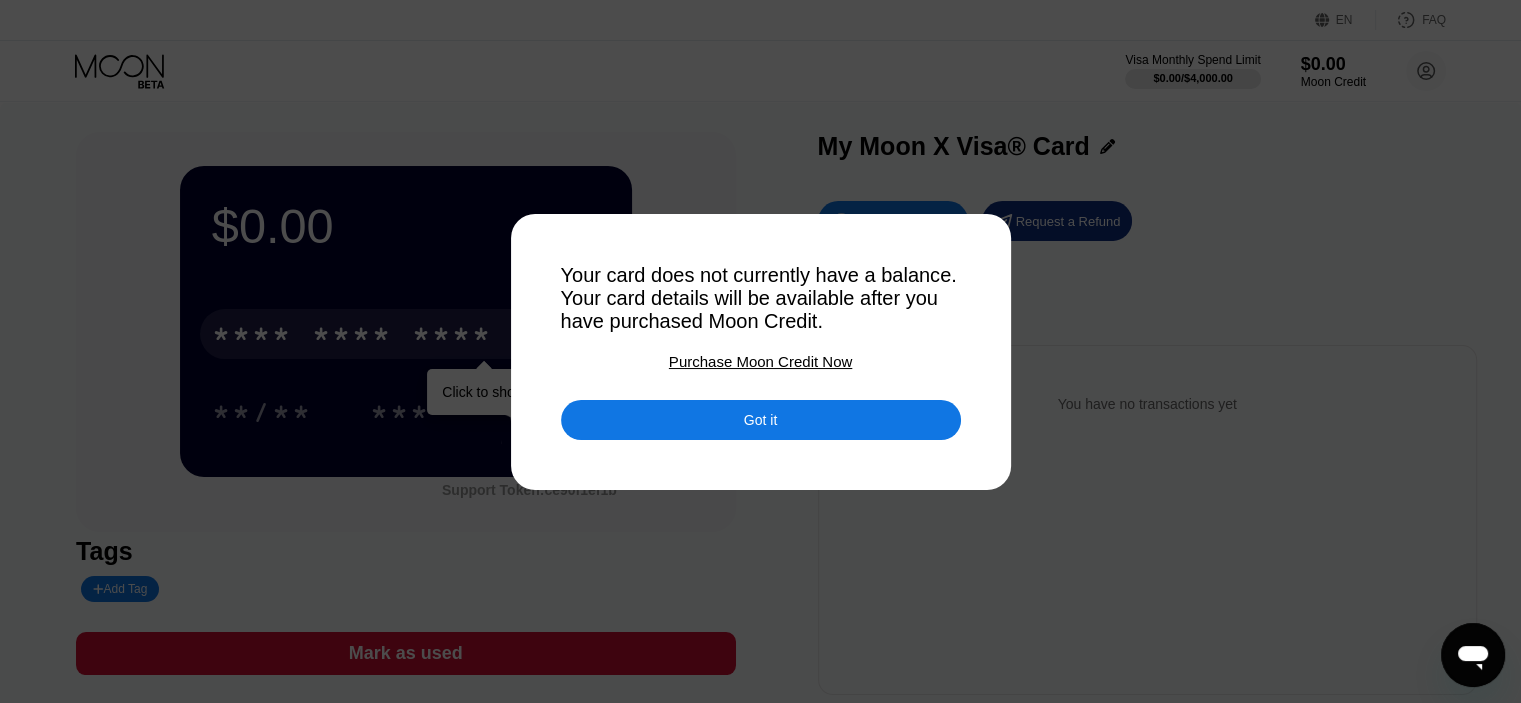 drag, startPoint x: 816, startPoint y: 281, endPoint x: 822, endPoint y: 353, distance: 72.249565 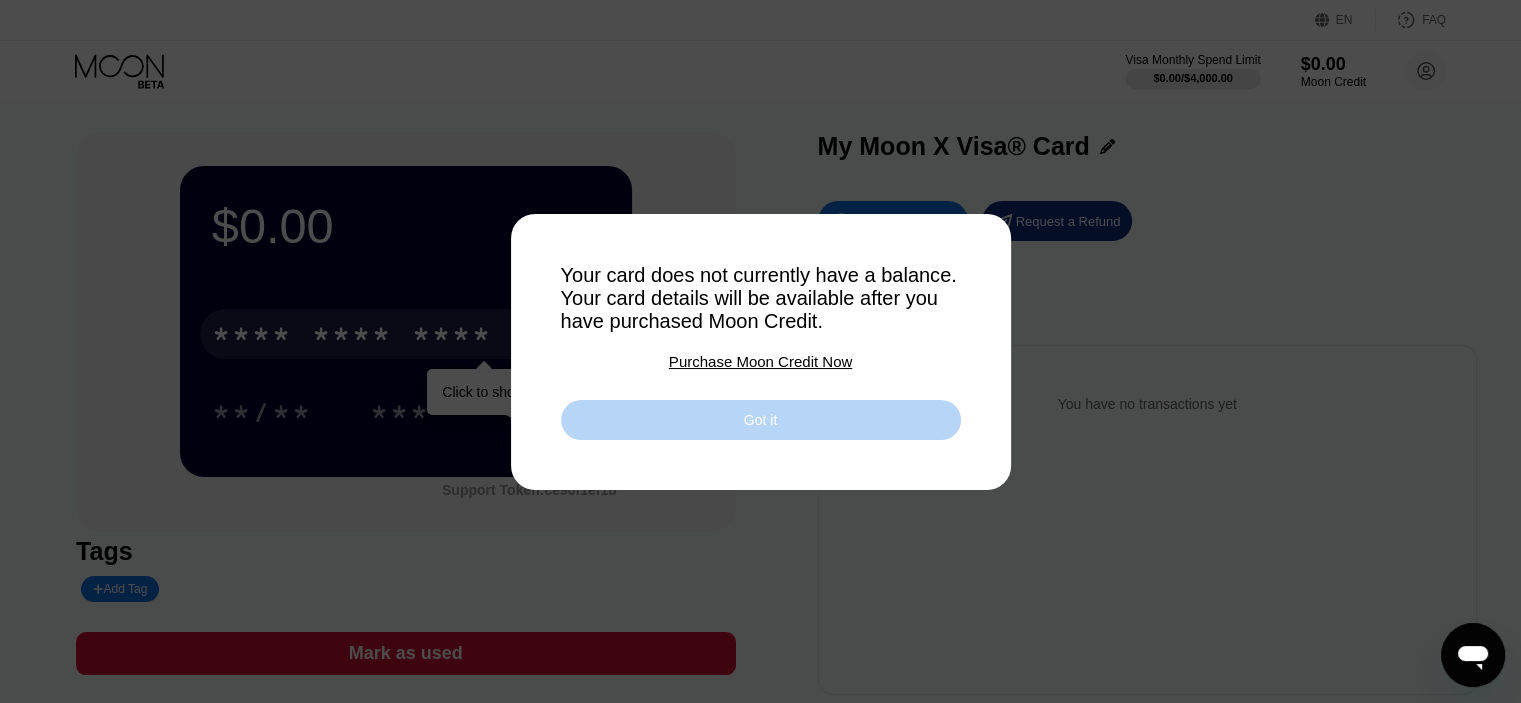 click on "Got it" at bounding box center [760, 420] 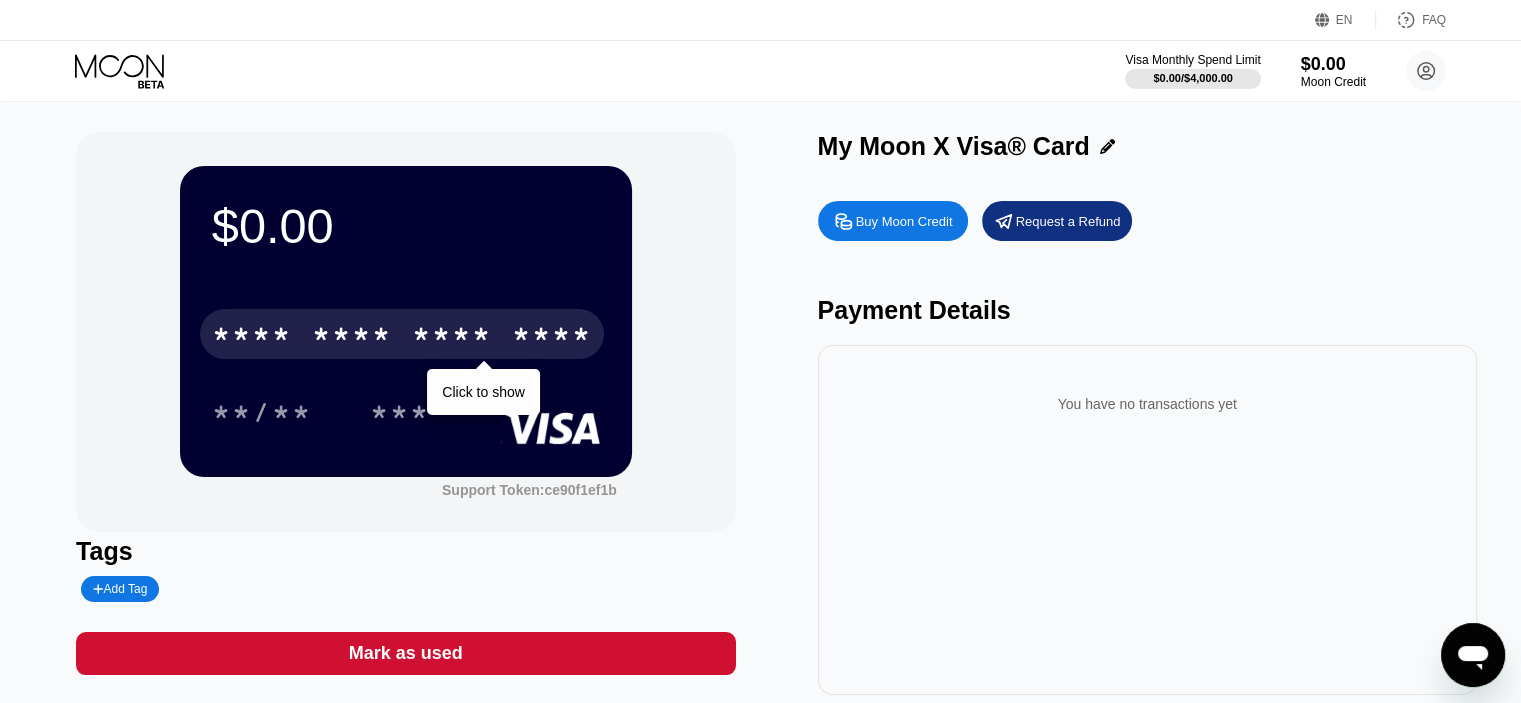 click on "**/** ***" at bounding box center (406, 412) 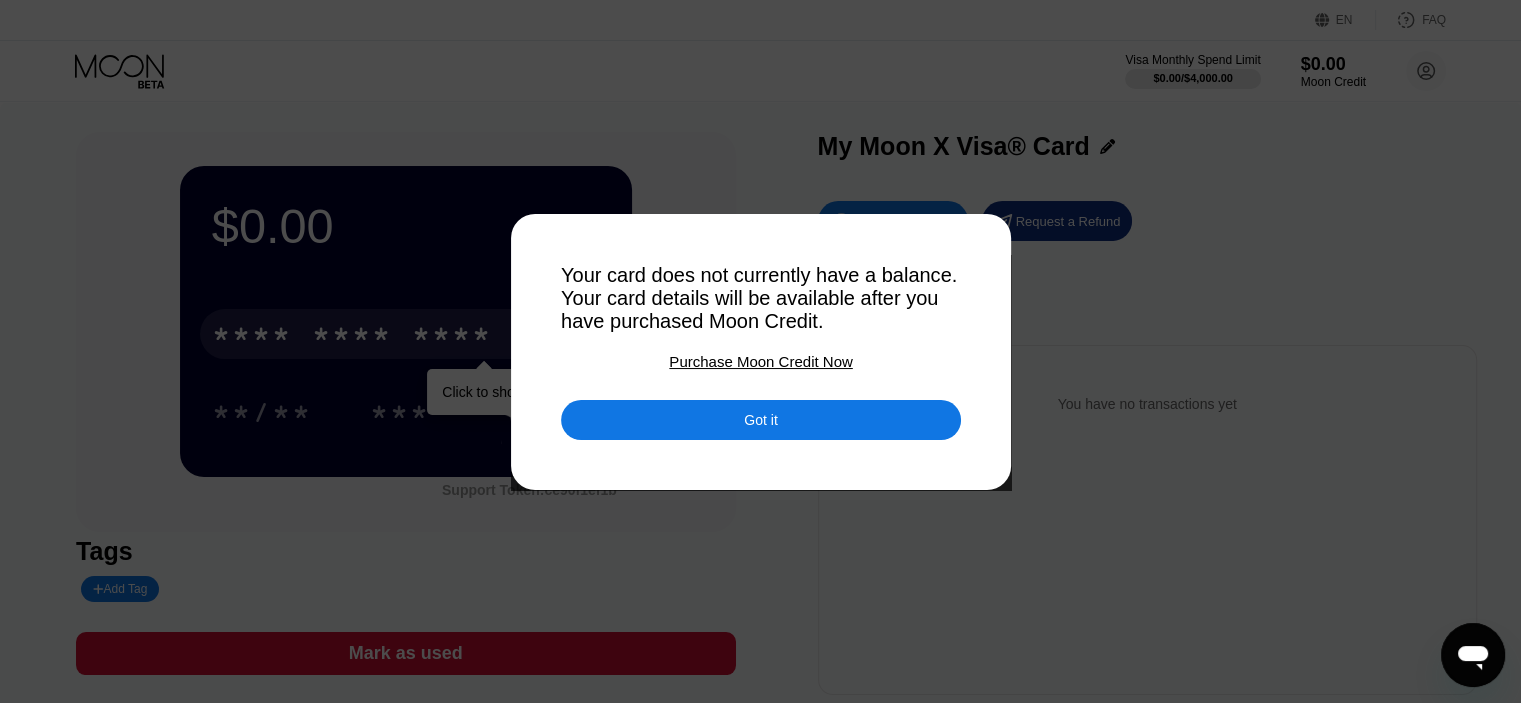 click on "Purchase Moon Credit Now" at bounding box center (760, 361) 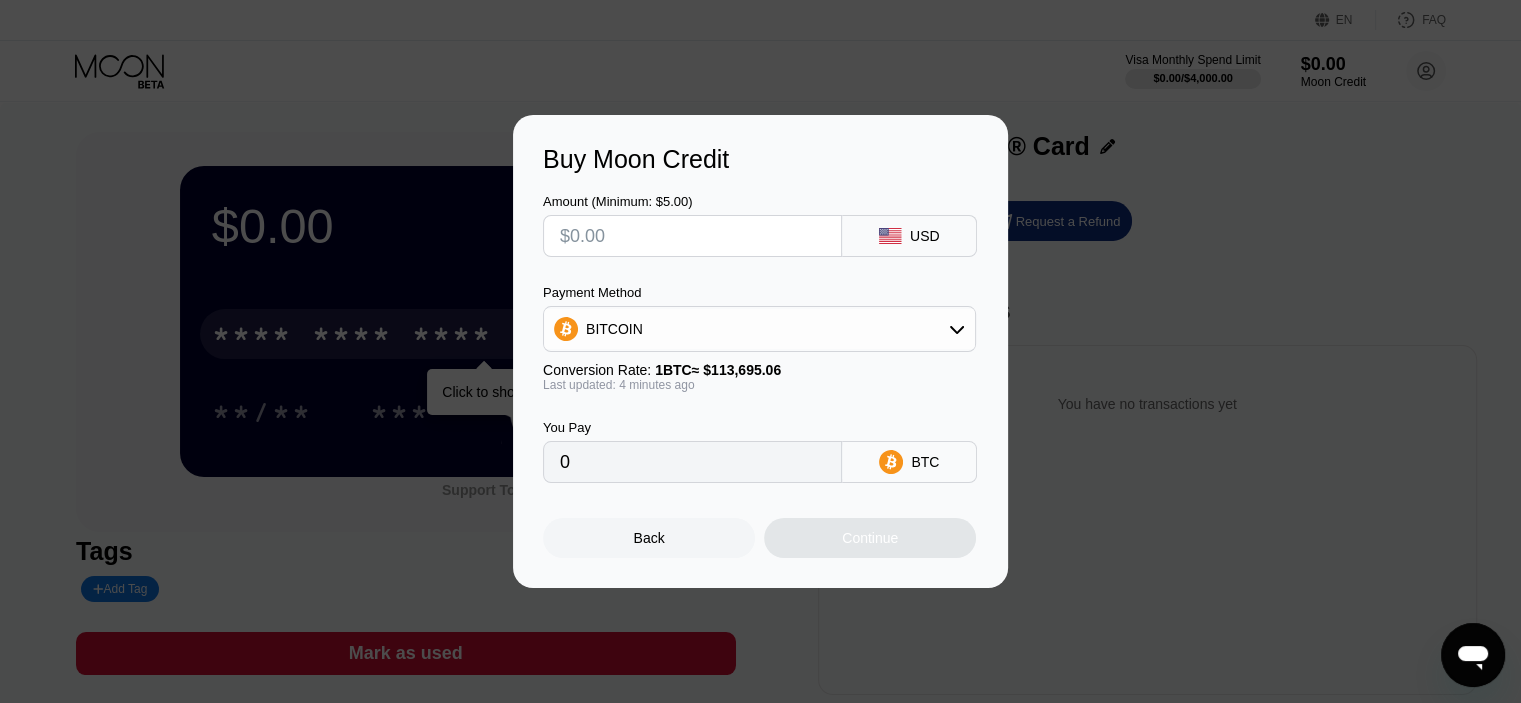 click at bounding box center [692, 236] 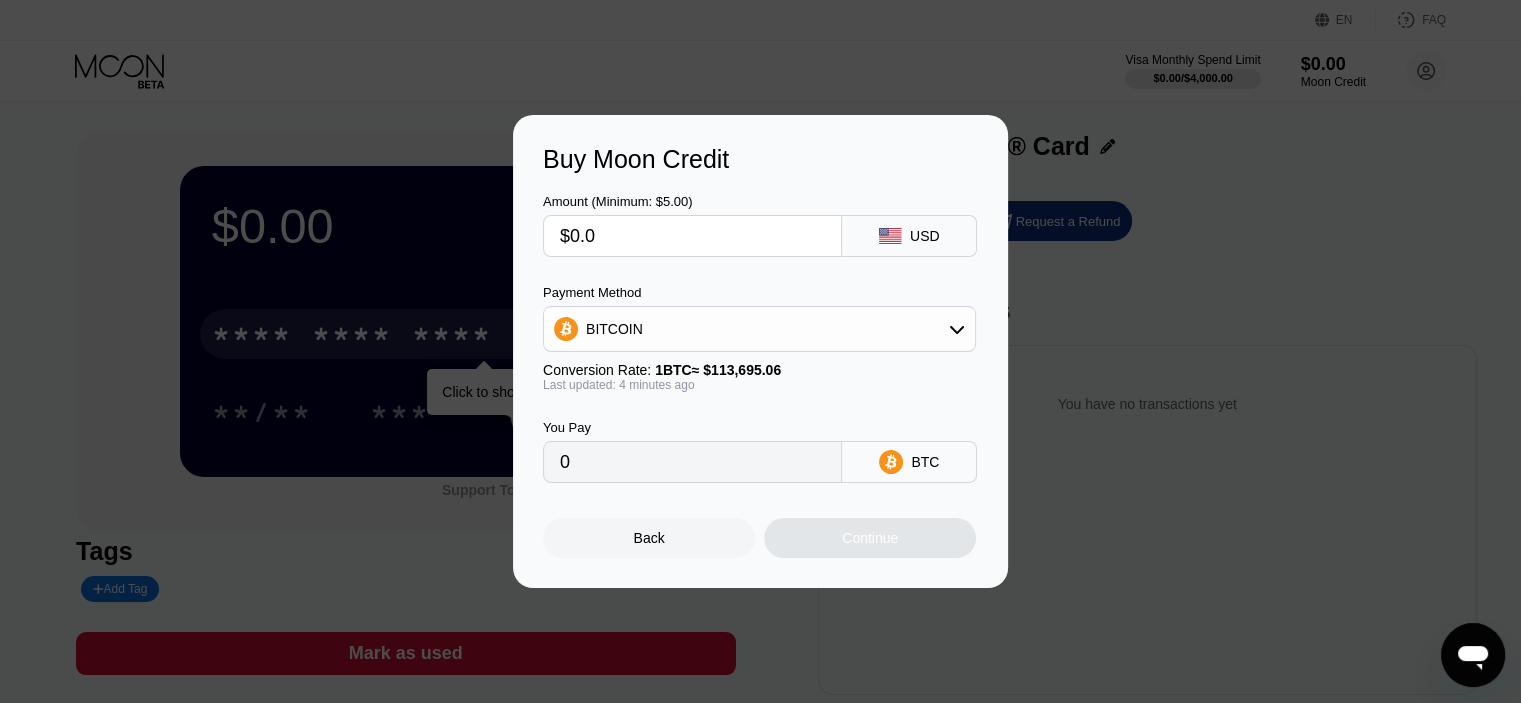 type on "$0.0" 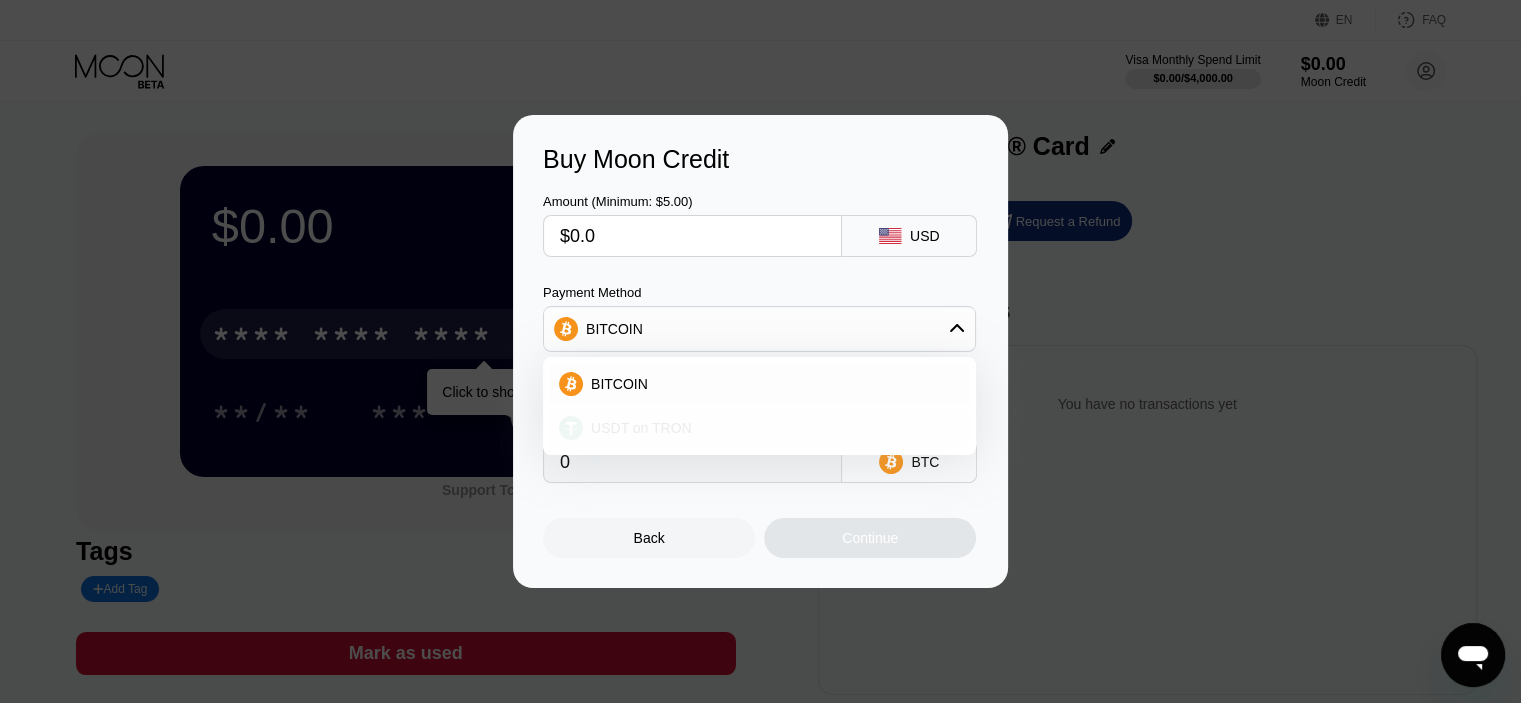 click on "USDT on TRON" at bounding box center [641, 428] 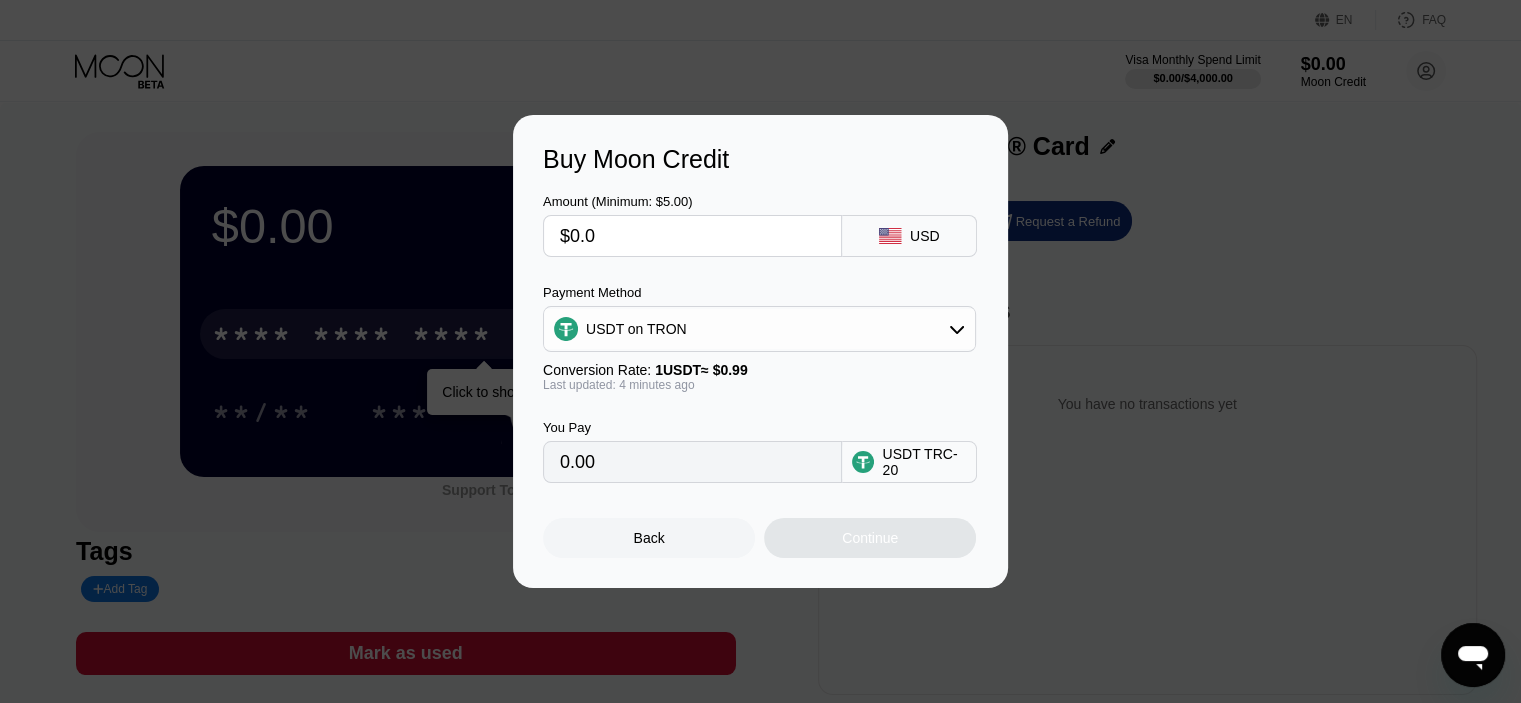 click on "$0.0" at bounding box center (692, 236) 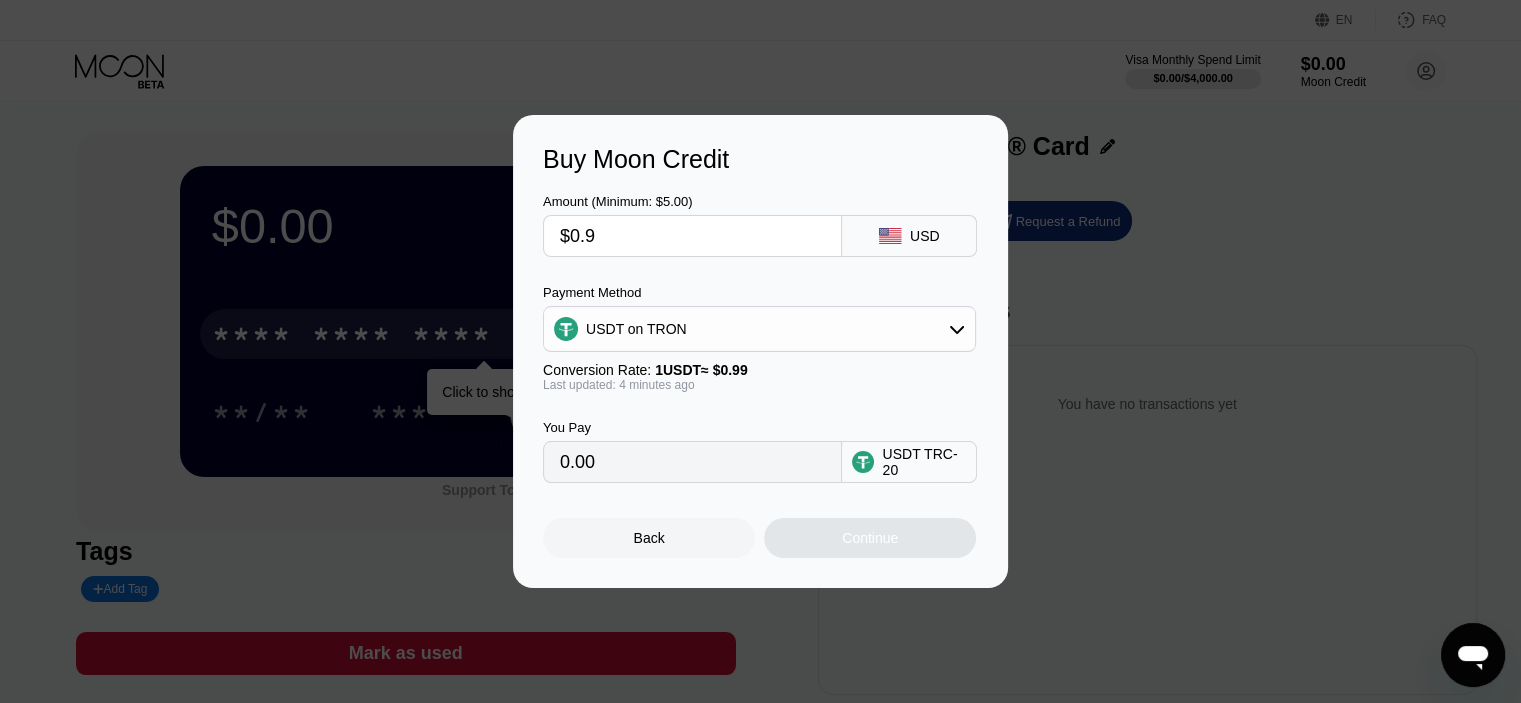 type on "$0.99" 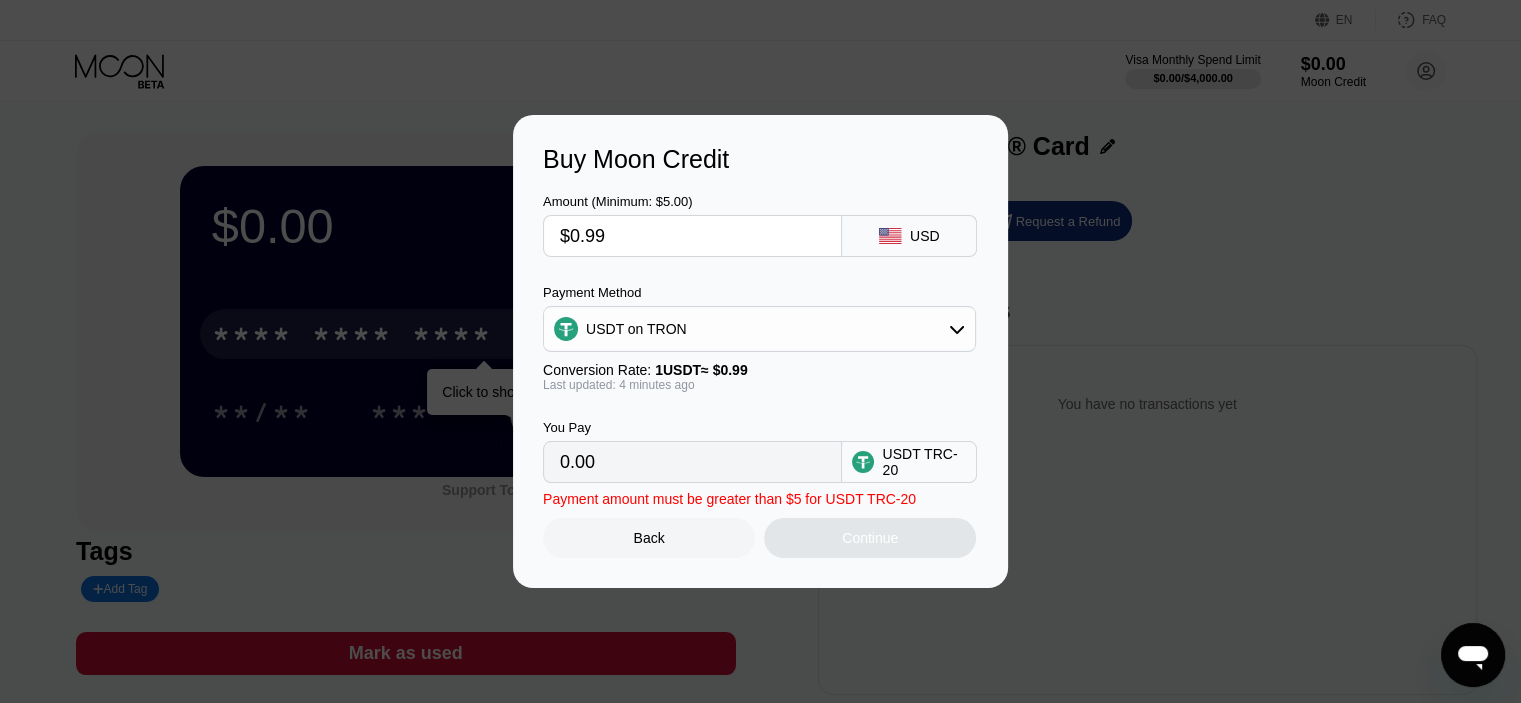 type on "1.00" 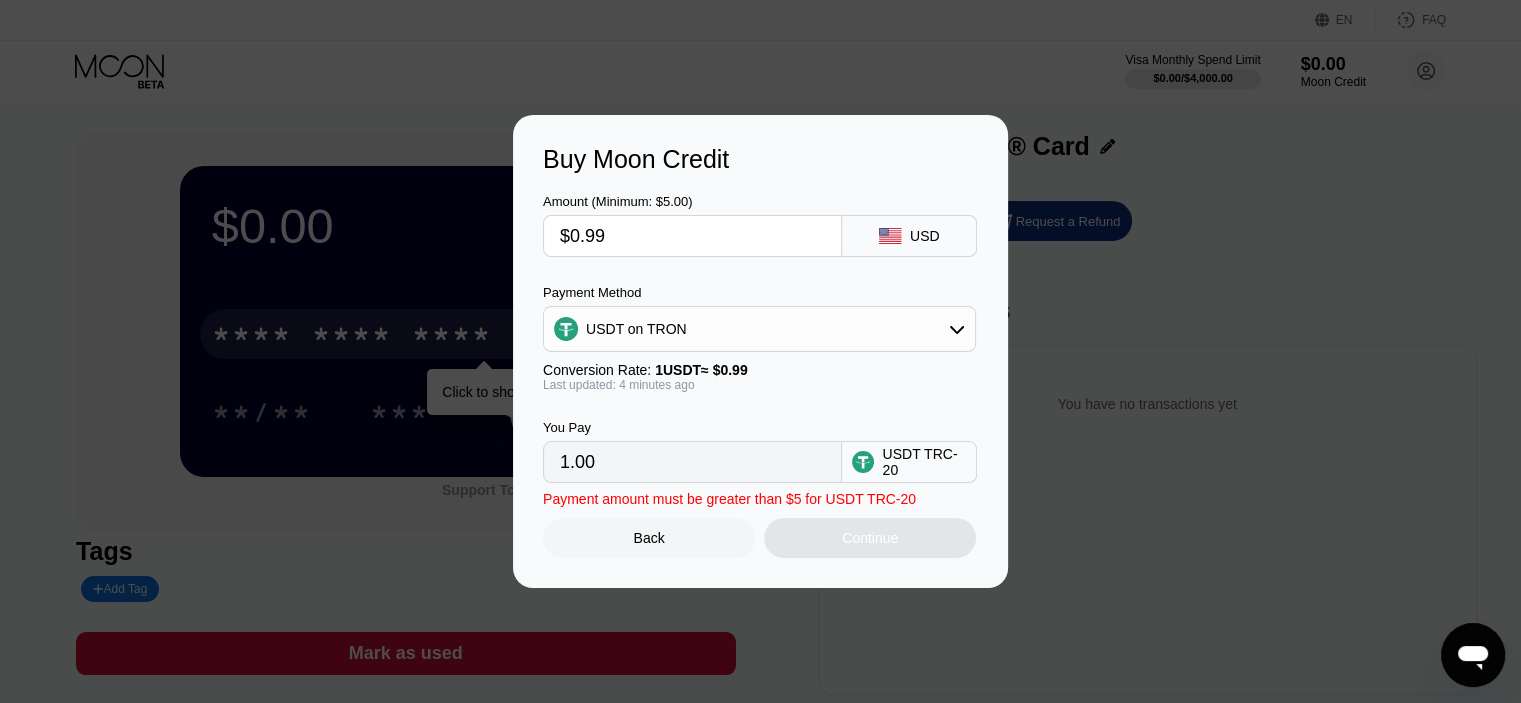 type on "$0.99" 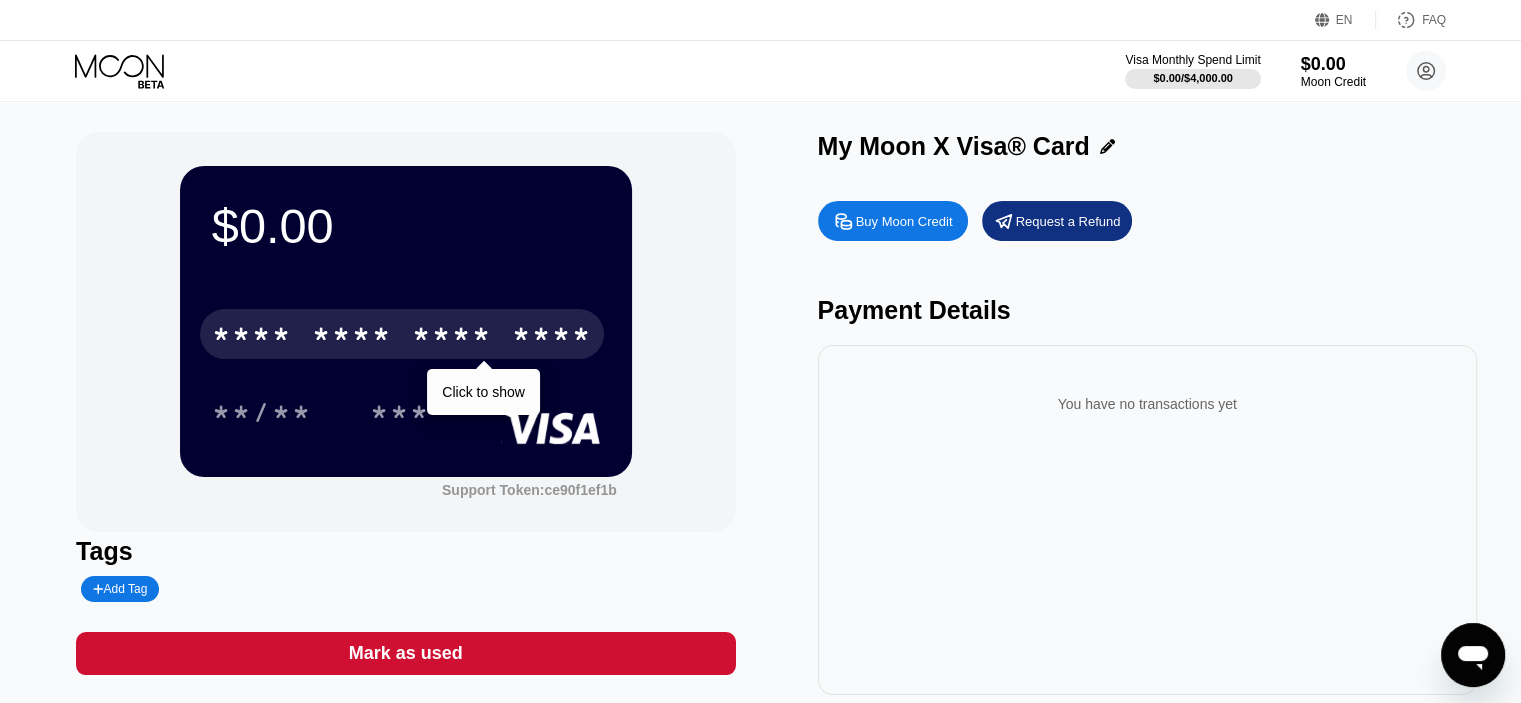 click on "Request a Refund" at bounding box center [1068, 221] 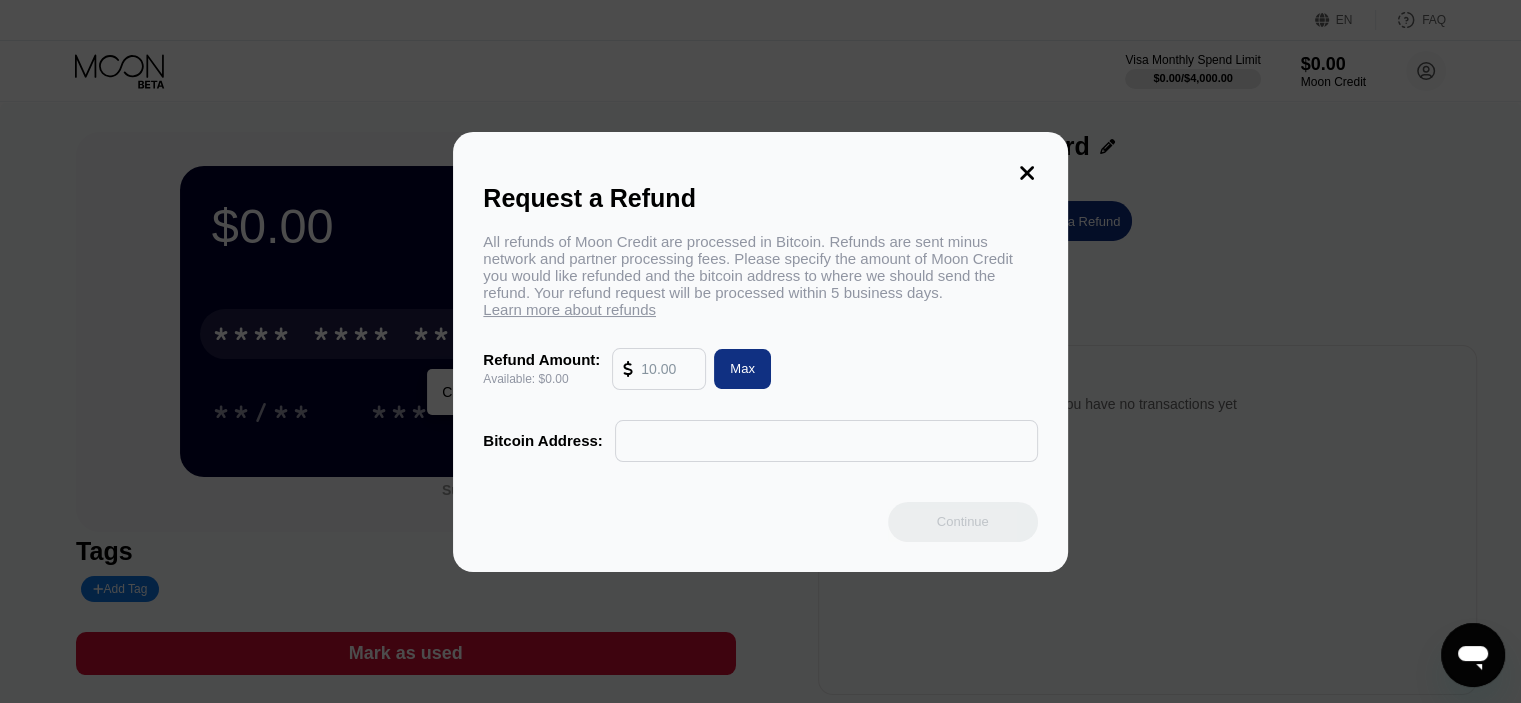click at bounding box center (826, 441) 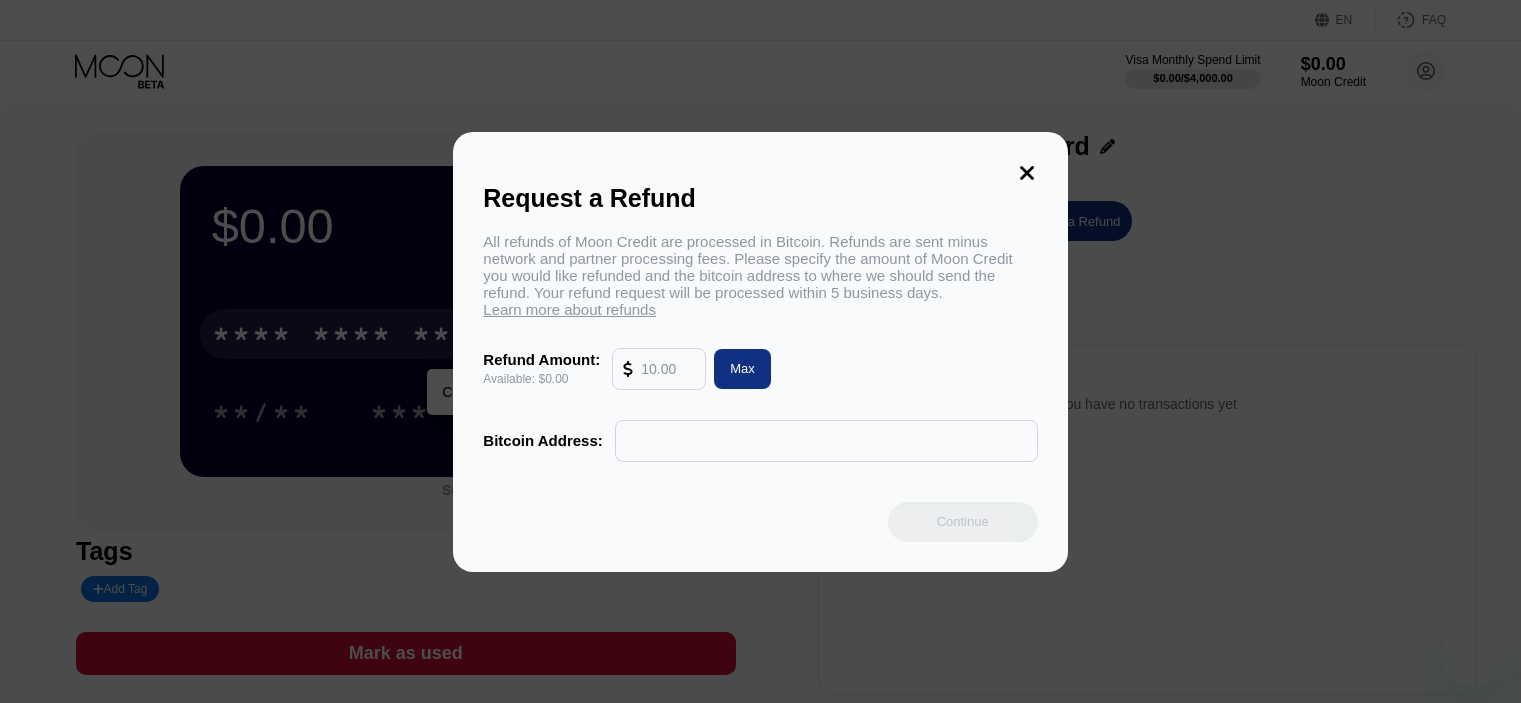 scroll, scrollTop: 0, scrollLeft: 0, axis: both 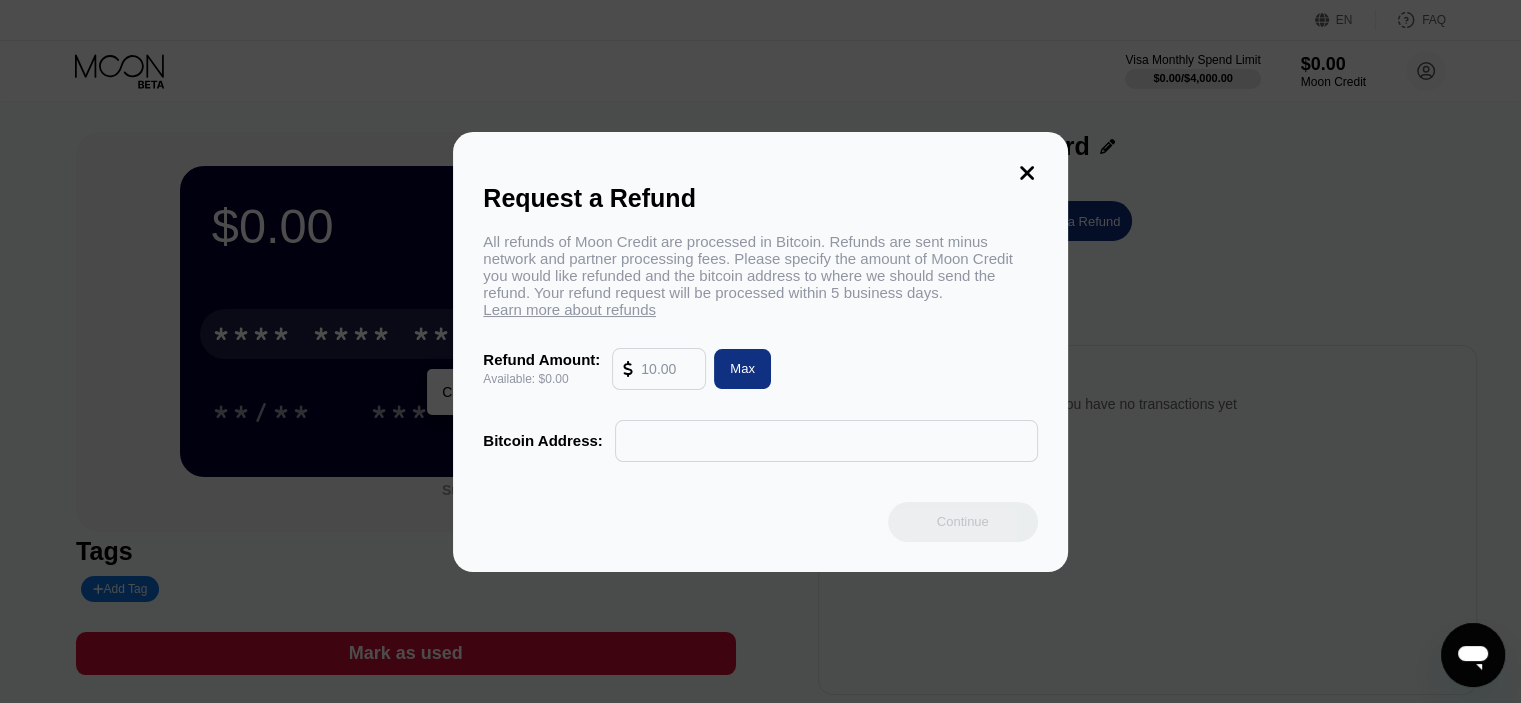 click 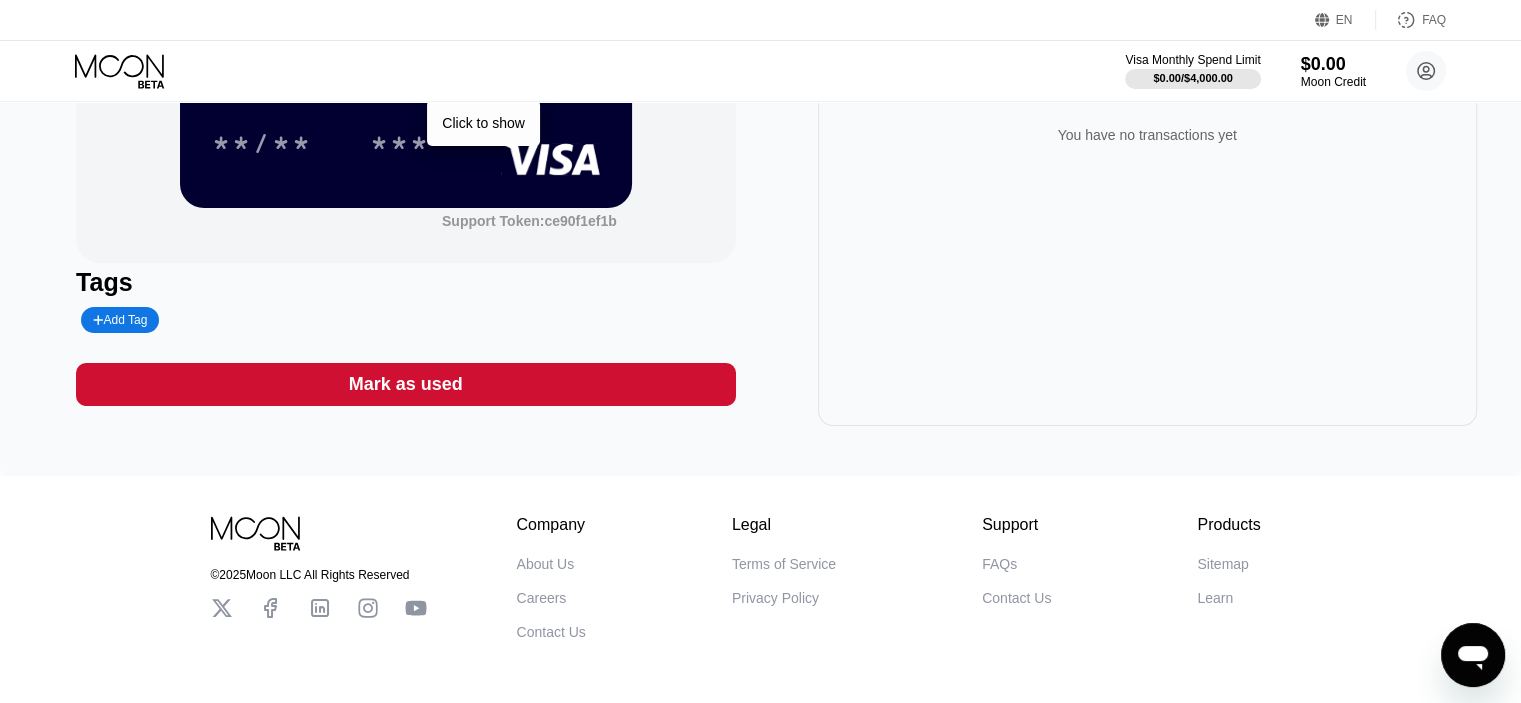 scroll, scrollTop: 156, scrollLeft: 0, axis: vertical 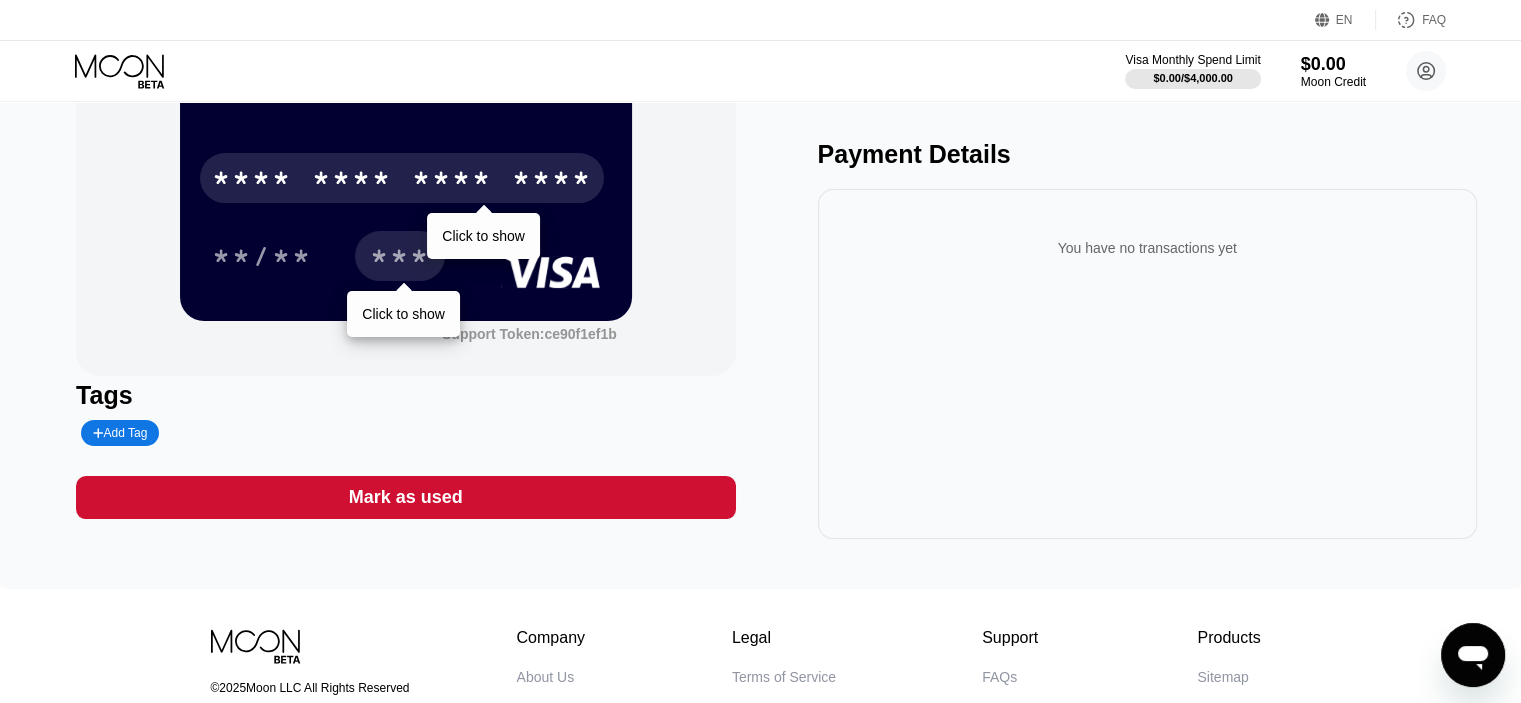 click on "***" at bounding box center [400, 259] 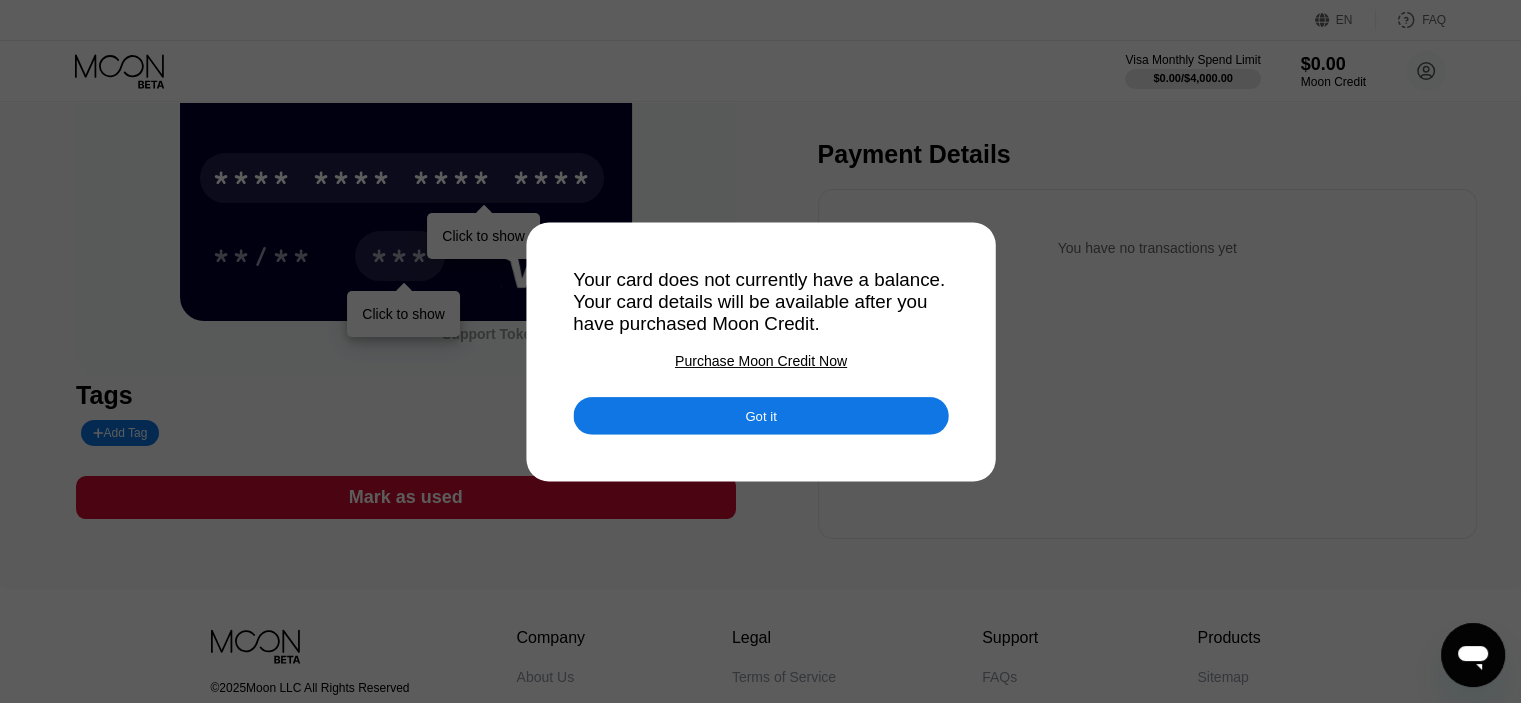 scroll, scrollTop: 47, scrollLeft: 0, axis: vertical 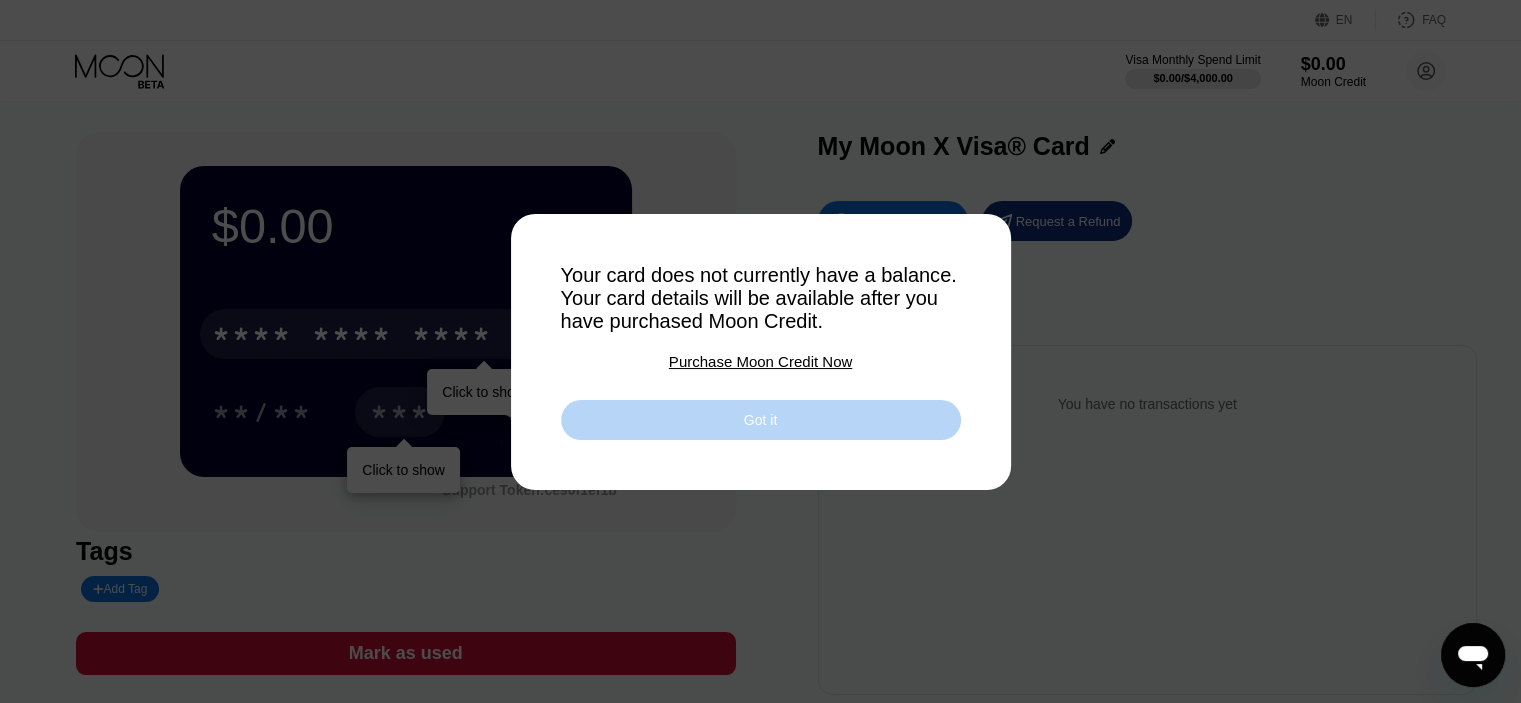 click on "Got it" at bounding box center [761, 420] 